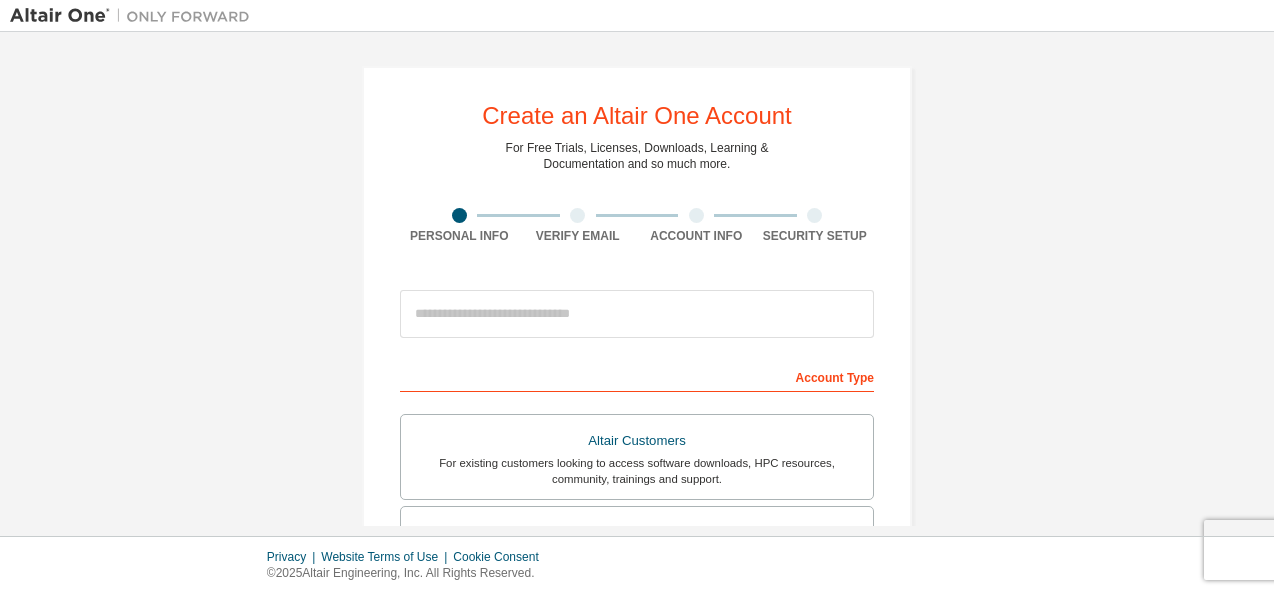 scroll, scrollTop: 0, scrollLeft: 0, axis: both 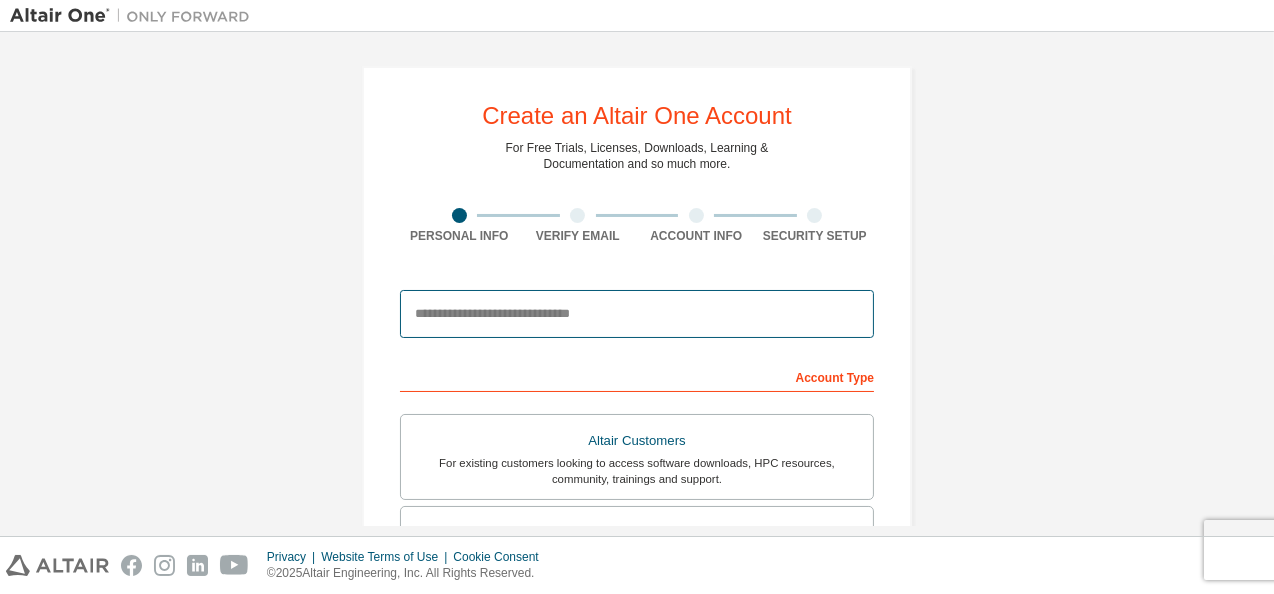 click at bounding box center (637, 314) 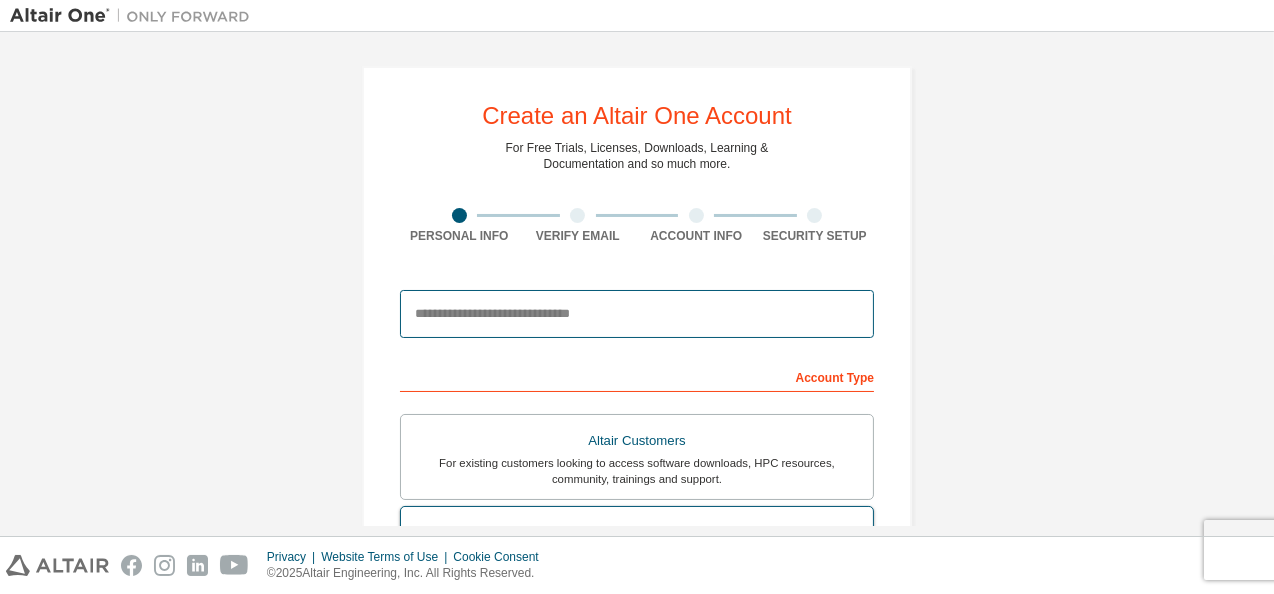 type on "**********" 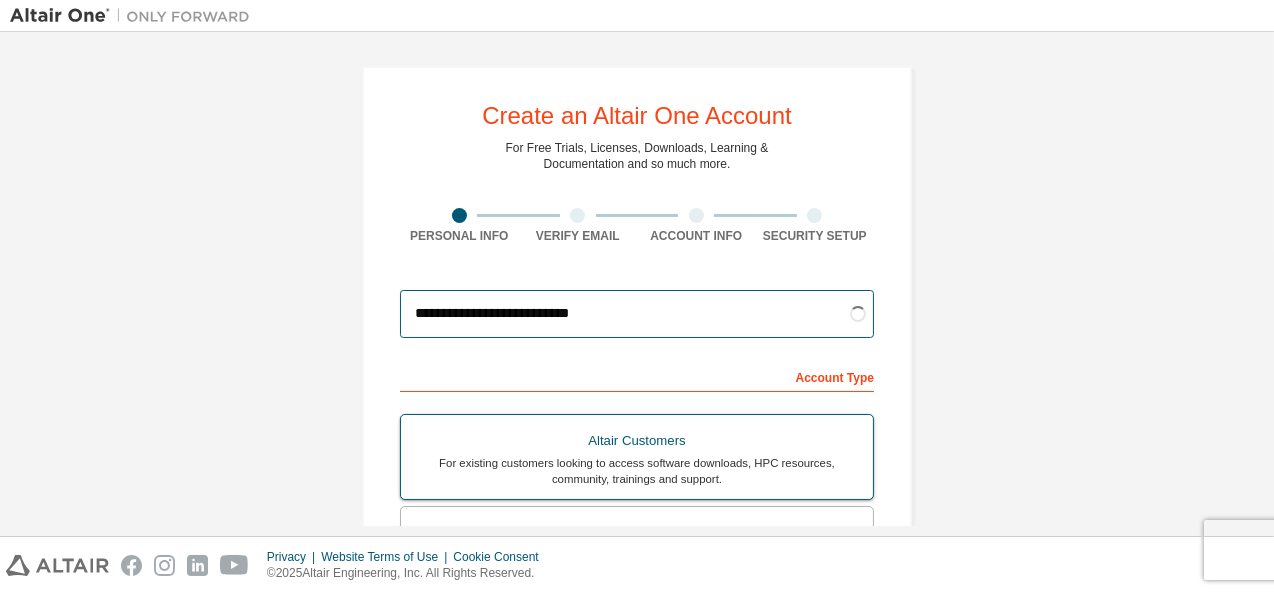 scroll, scrollTop: 423, scrollLeft: 0, axis: vertical 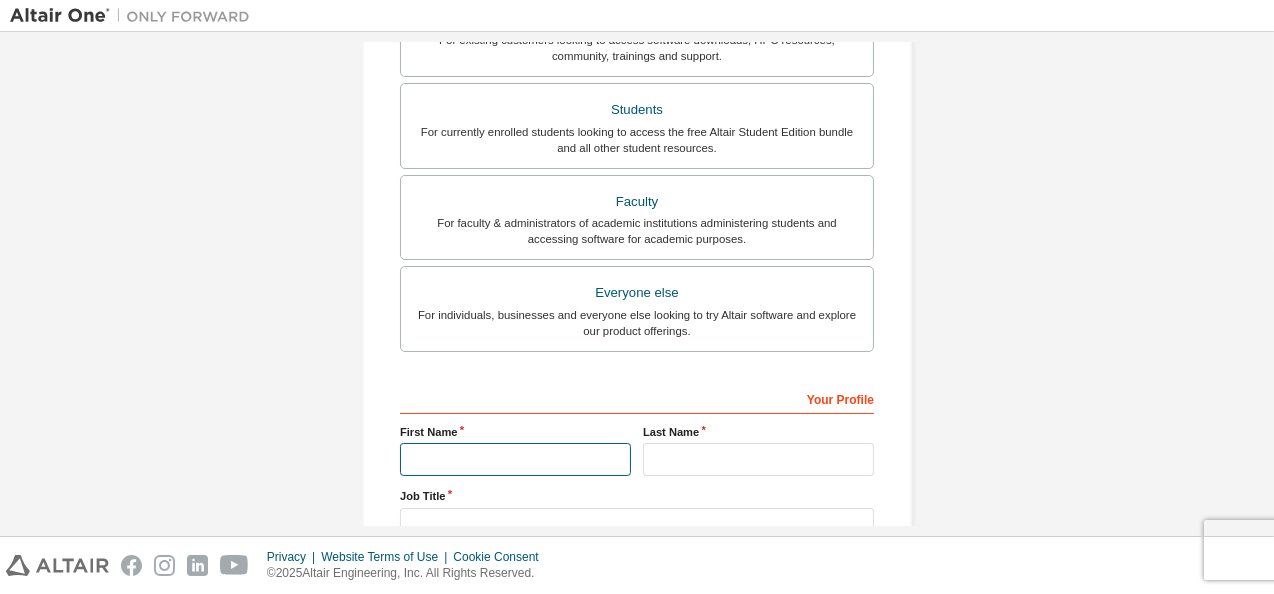 click at bounding box center [515, 459] 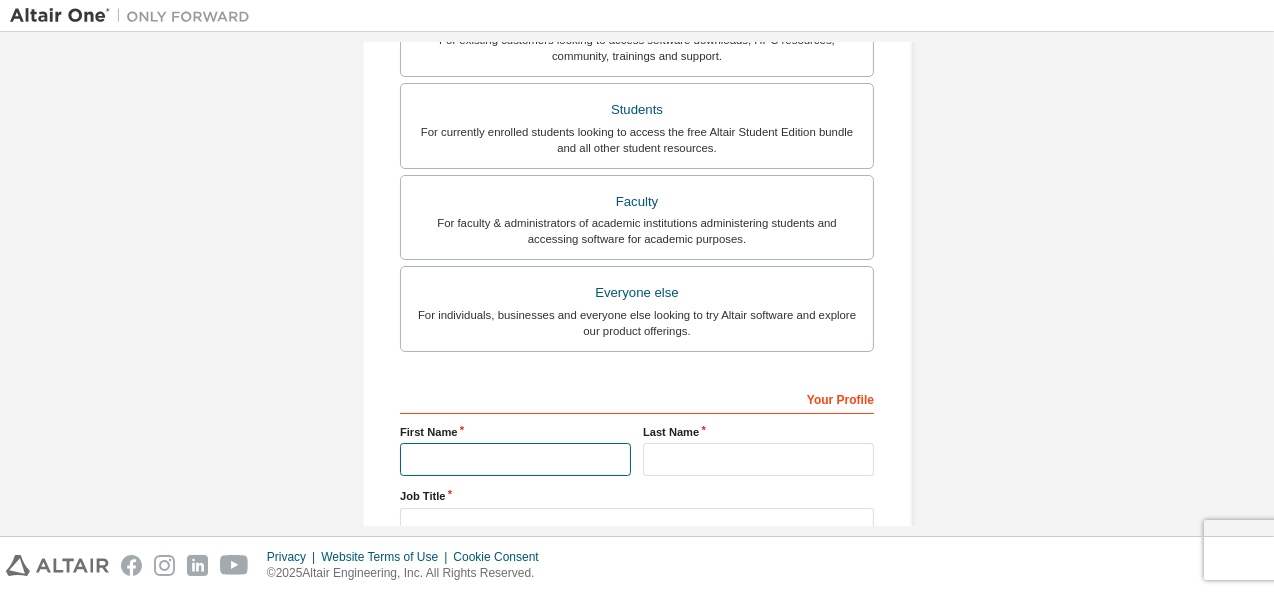 type on "*****" 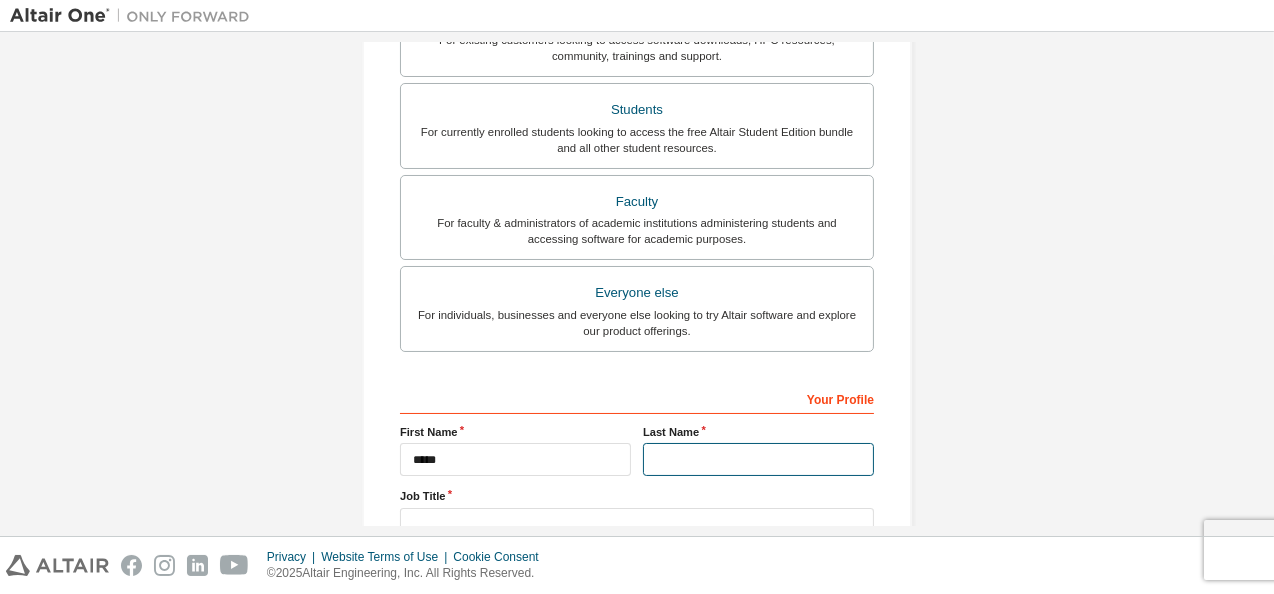 click at bounding box center (758, 459) 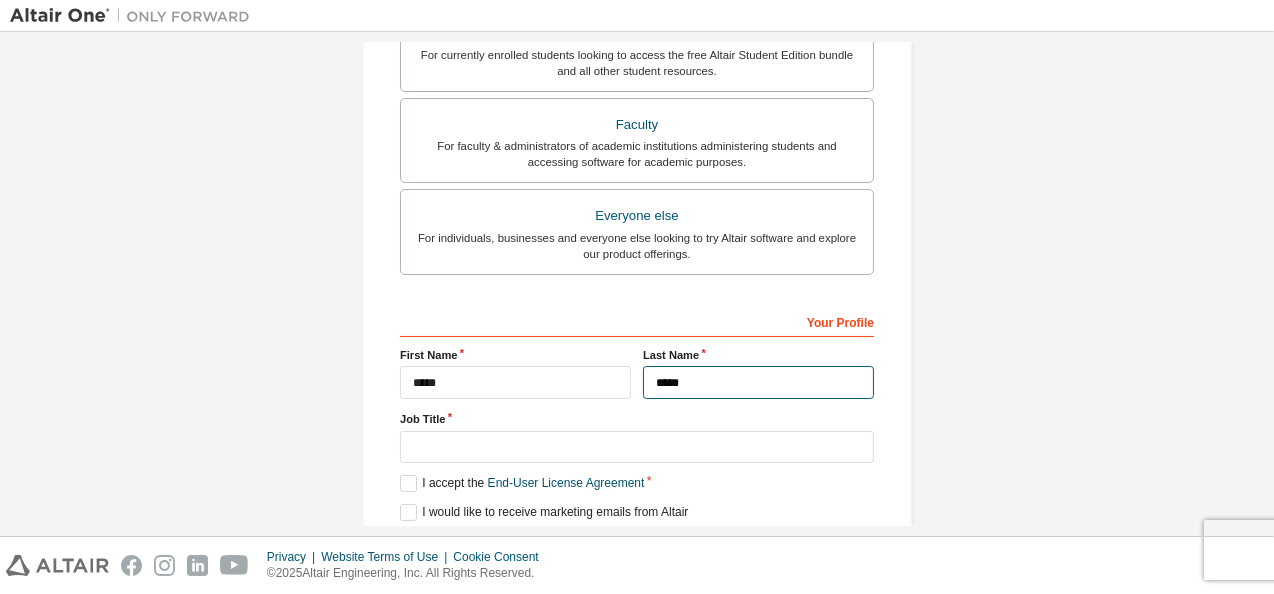 scroll, scrollTop: 575, scrollLeft: 0, axis: vertical 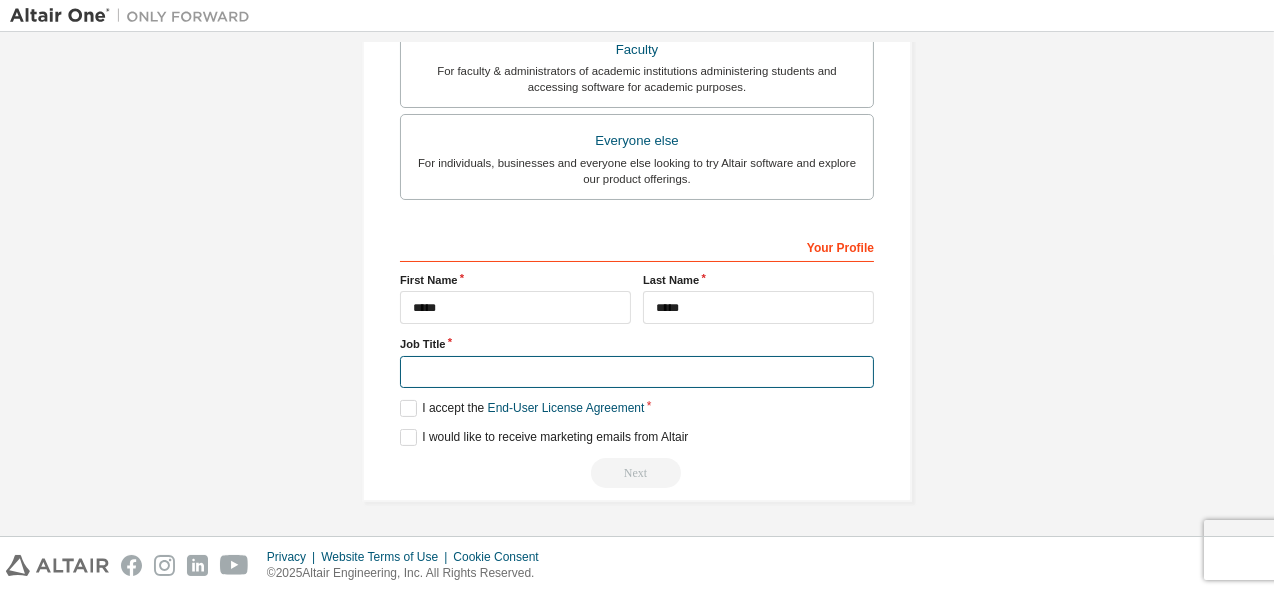 click at bounding box center (637, 372) 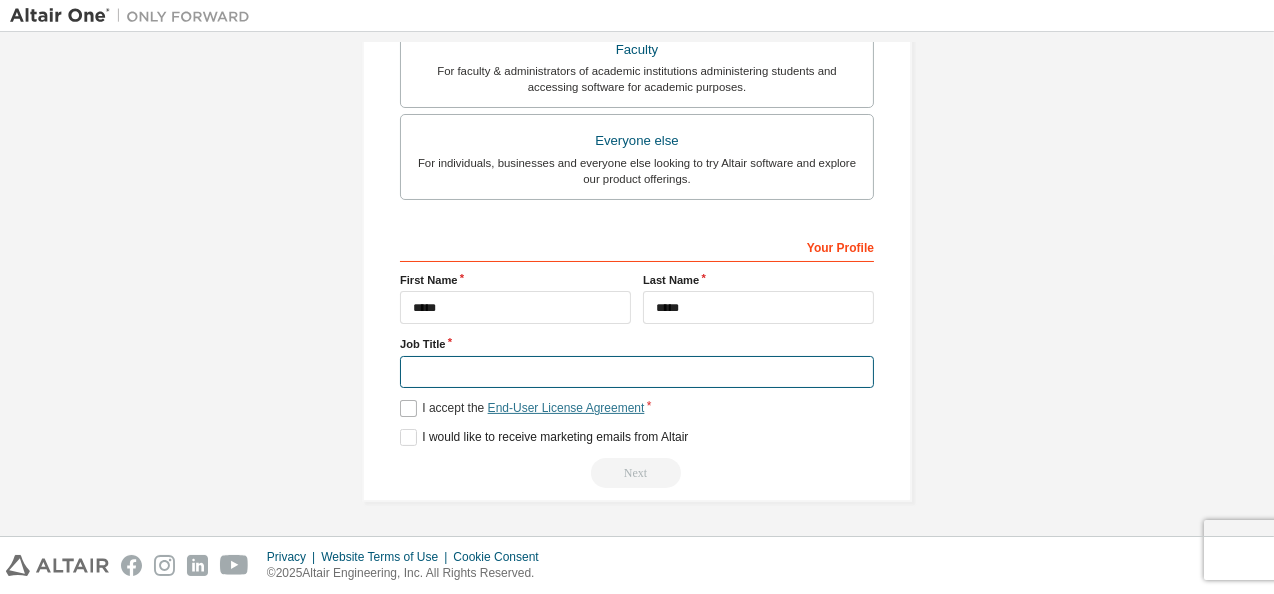 type on "*******" 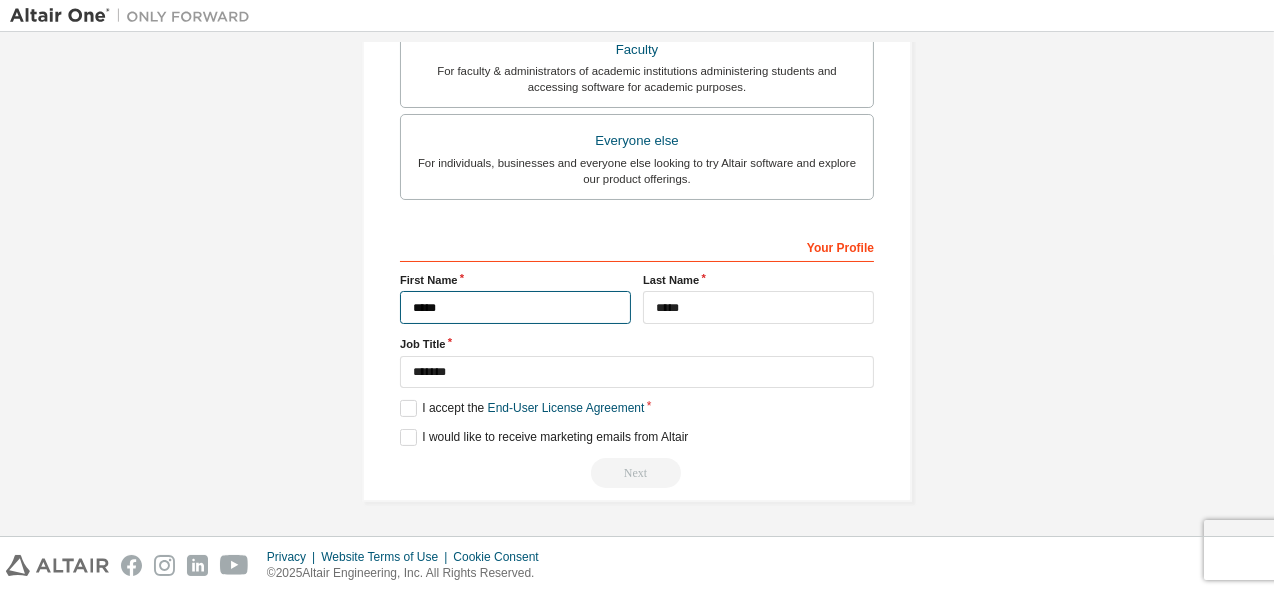 click on "*****" at bounding box center [515, 307] 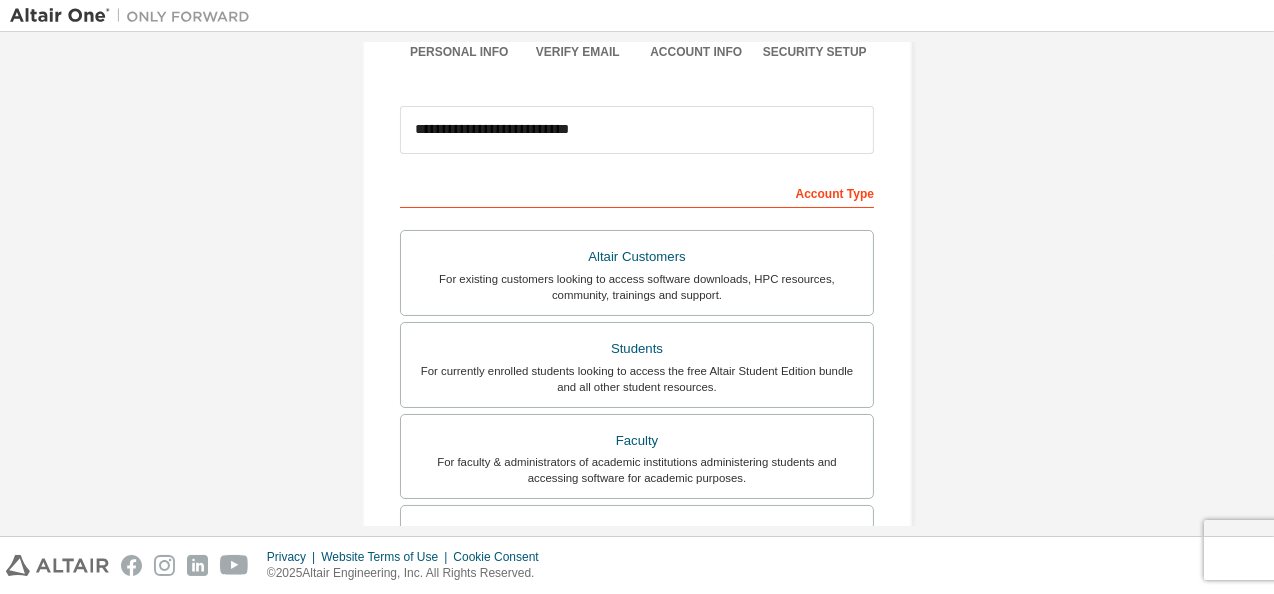 scroll, scrollTop: 0, scrollLeft: 0, axis: both 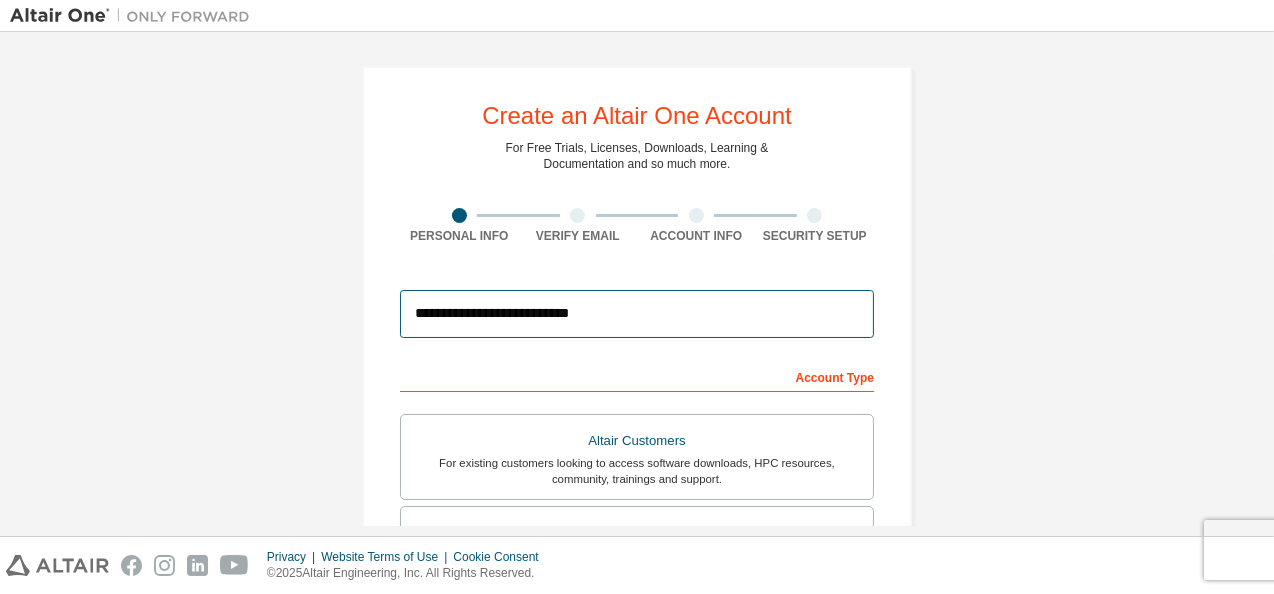 click on "**********" at bounding box center (637, 314) 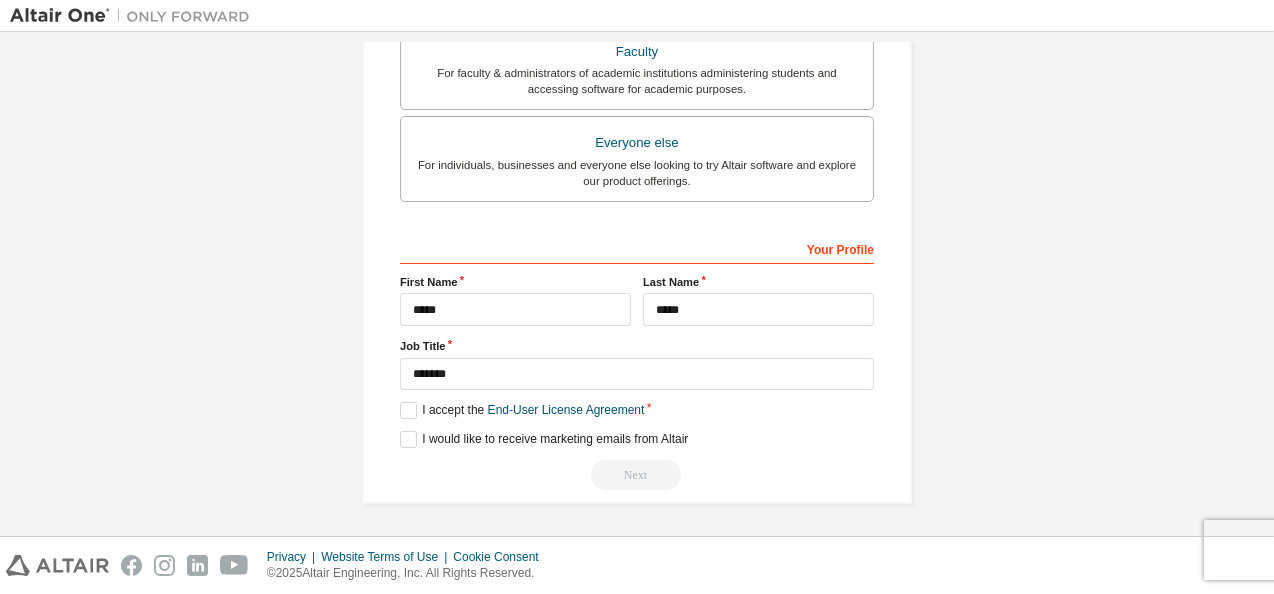 scroll, scrollTop: 575, scrollLeft: 0, axis: vertical 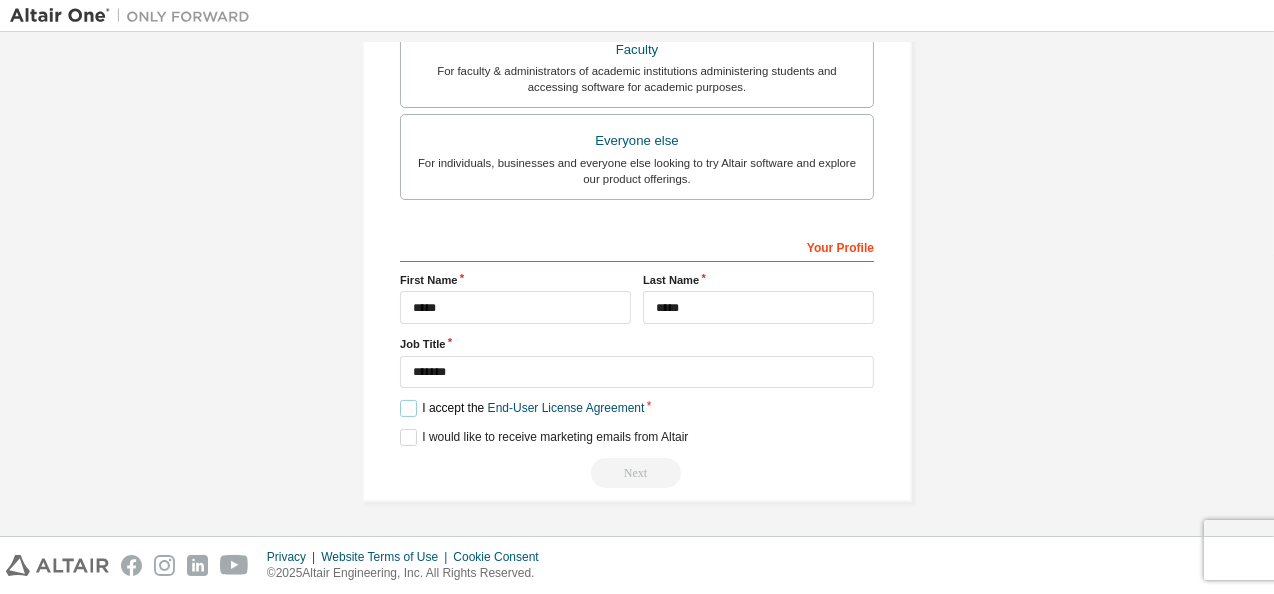 click on "I accept the    End-User License Agreement" at bounding box center [522, 408] 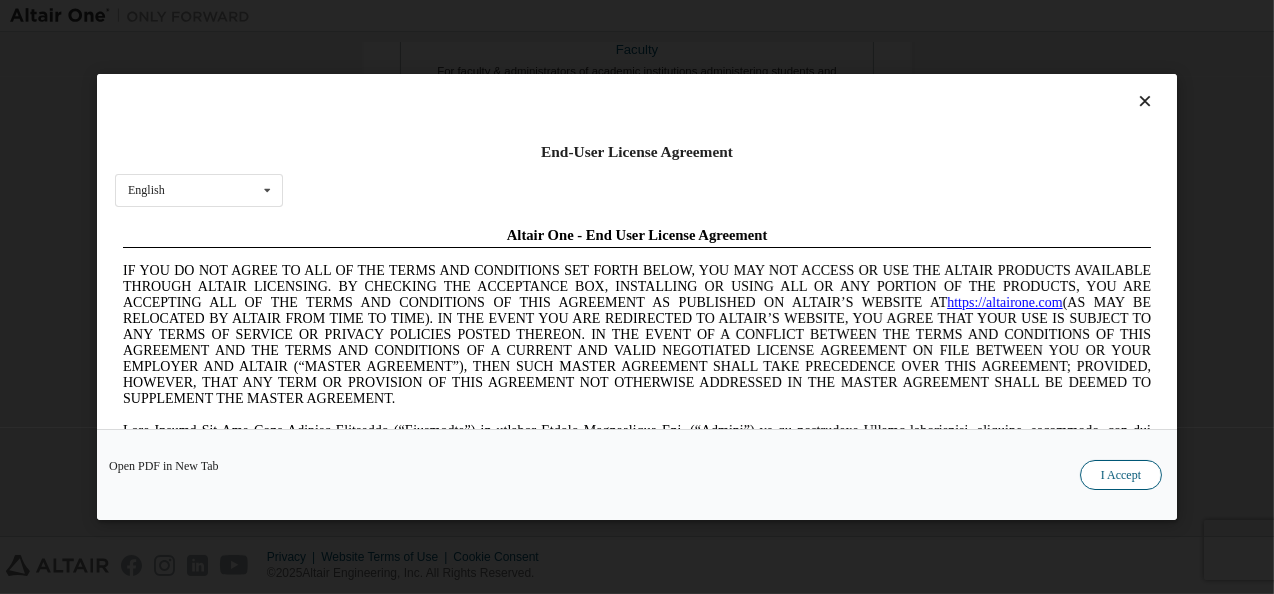 scroll, scrollTop: 0, scrollLeft: 0, axis: both 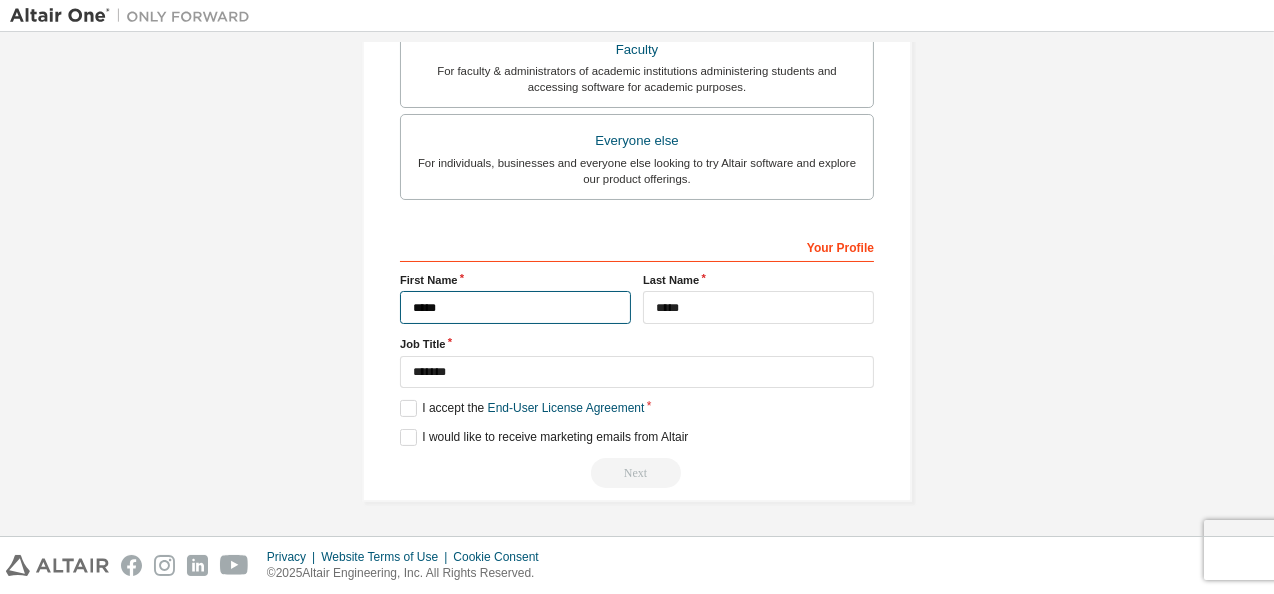 click on "*****" at bounding box center [515, 307] 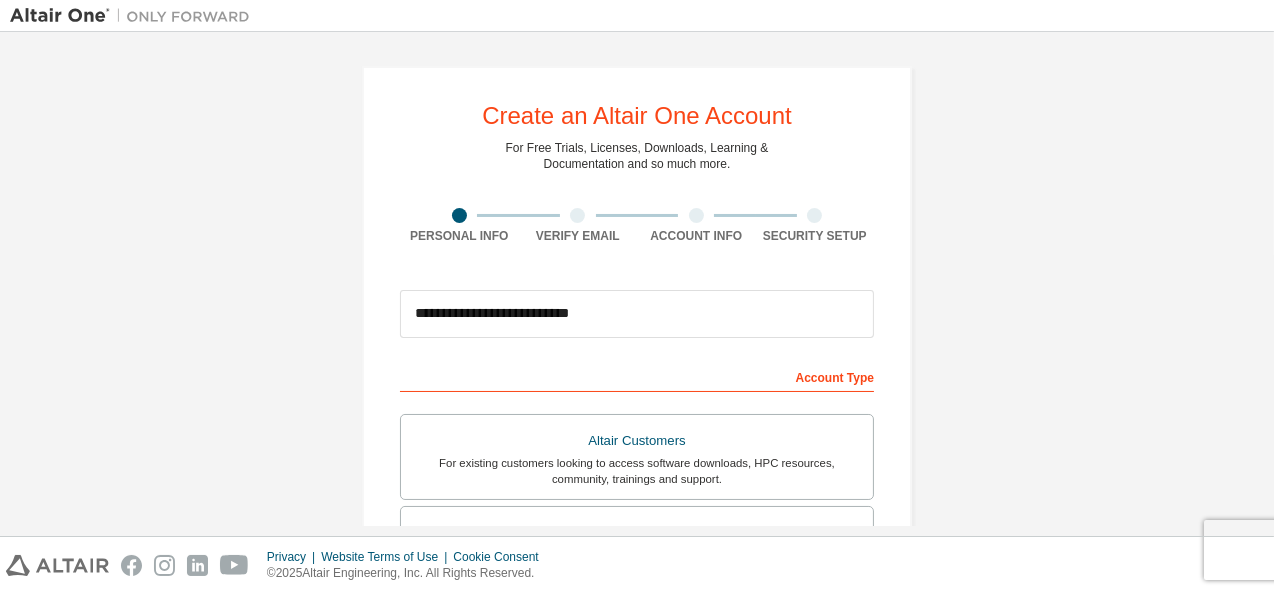 click at bounding box center (577, 215) 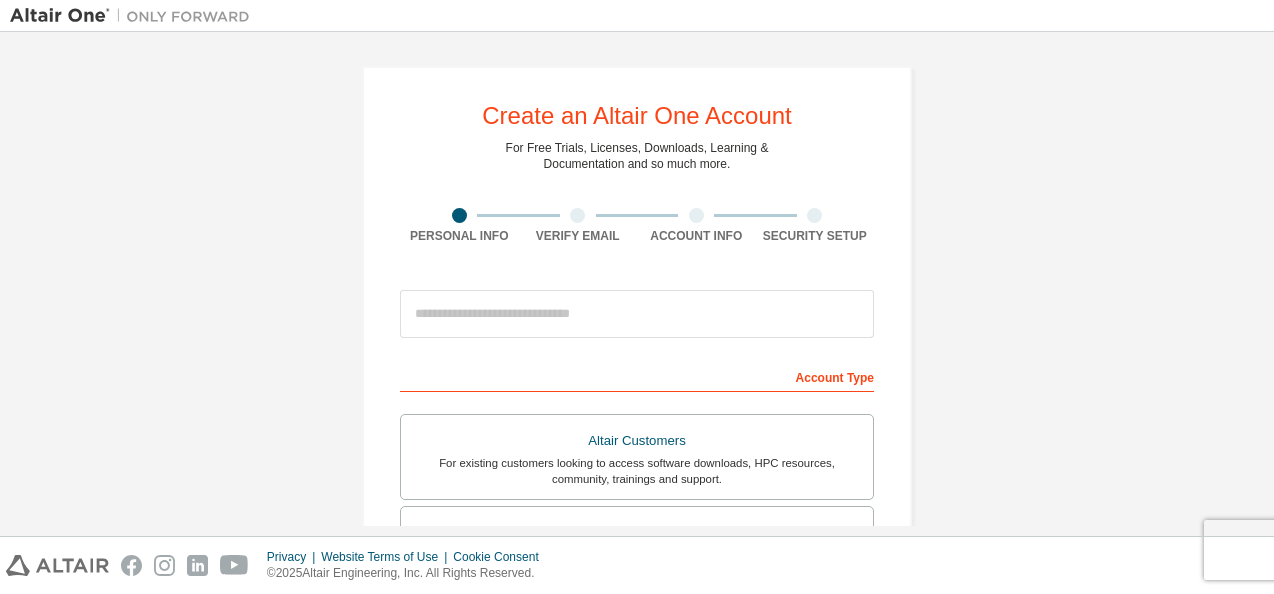 scroll, scrollTop: 0, scrollLeft: 0, axis: both 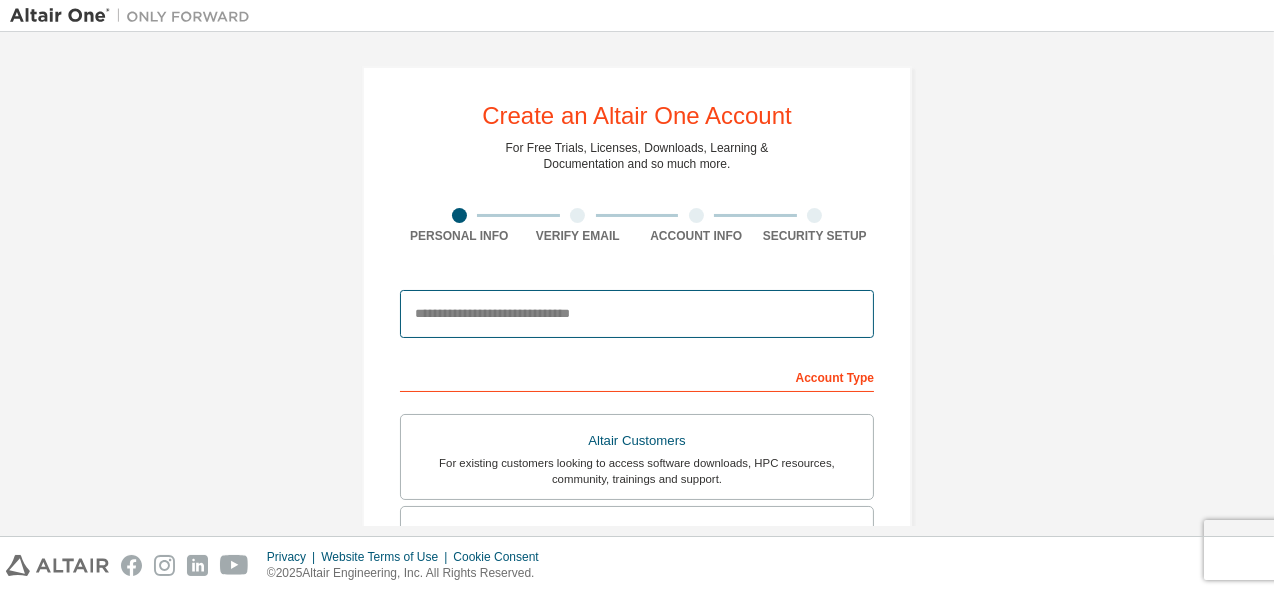 click at bounding box center (637, 314) 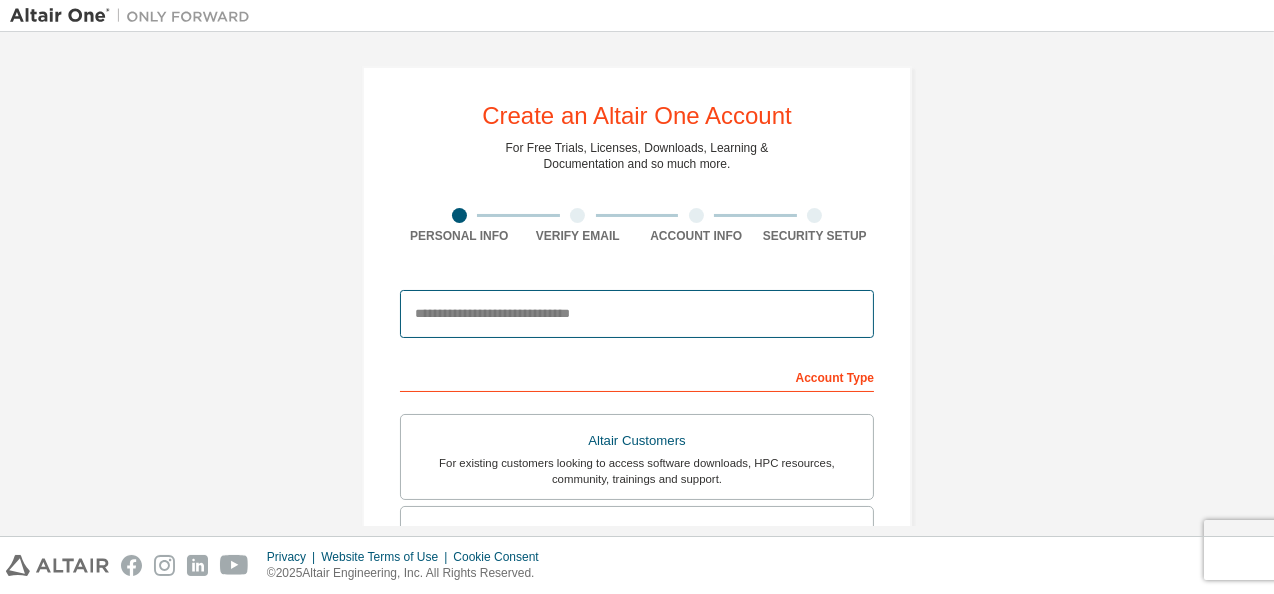 type on "**********" 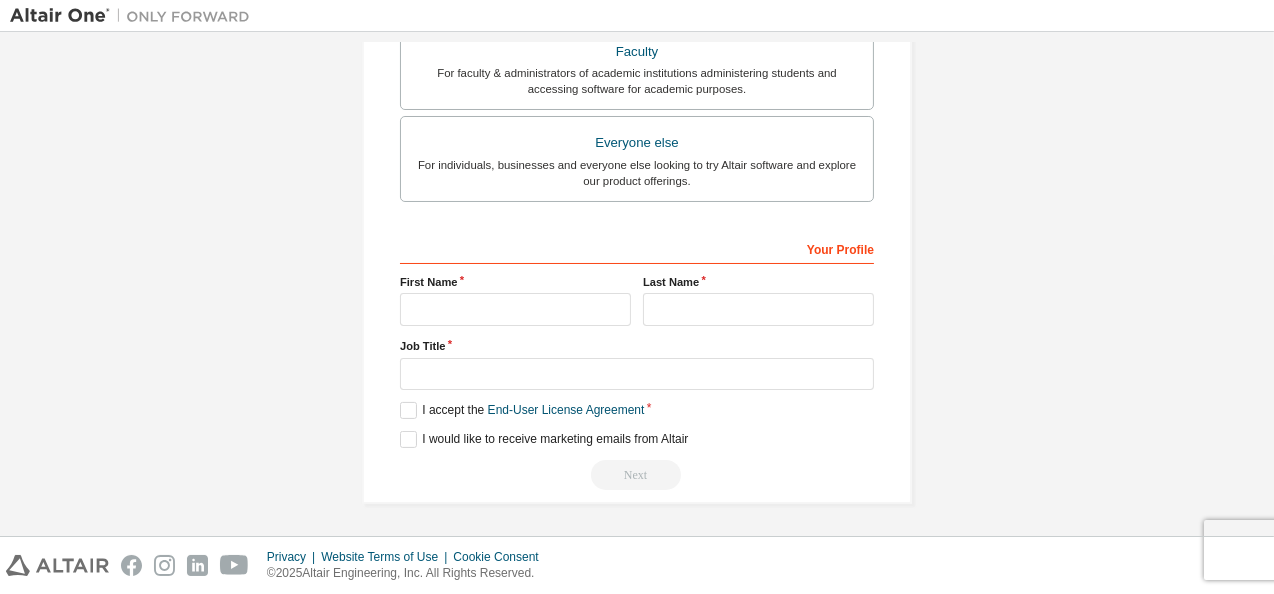 scroll, scrollTop: 575, scrollLeft: 0, axis: vertical 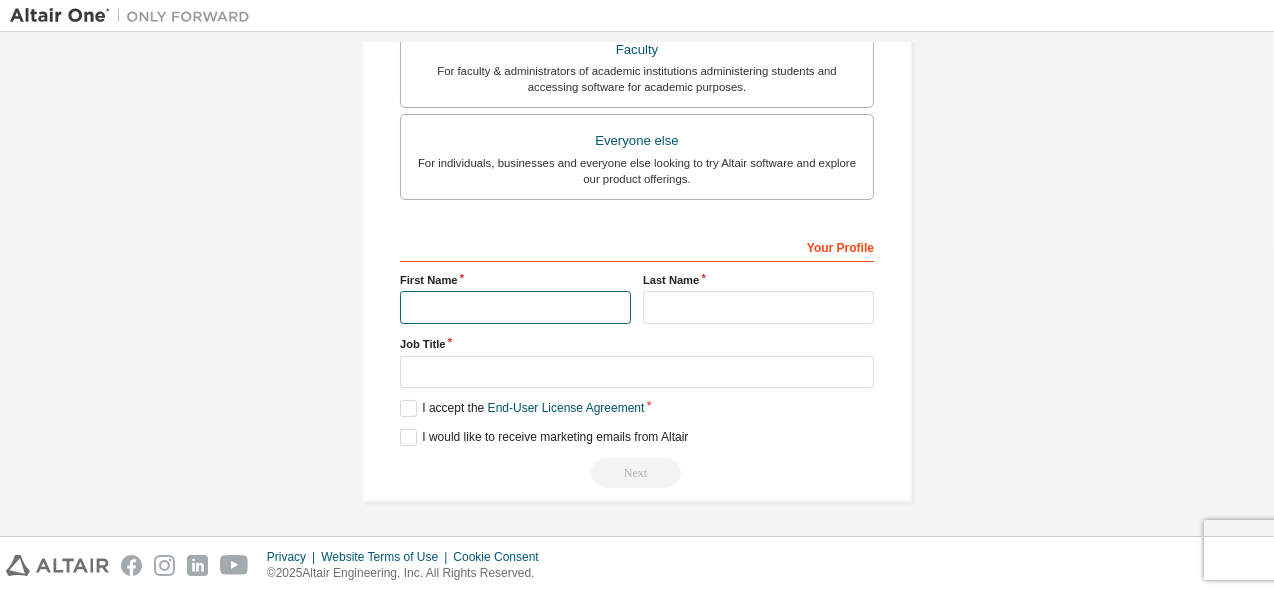click at bounding box center [515, 307] 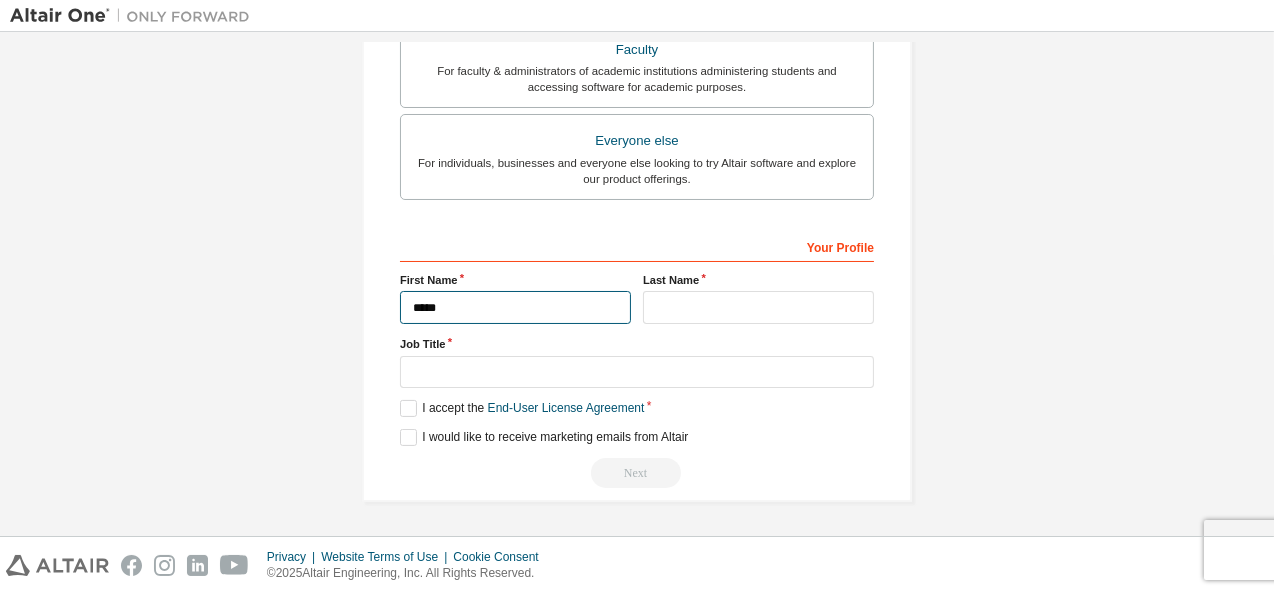 type on "*****" 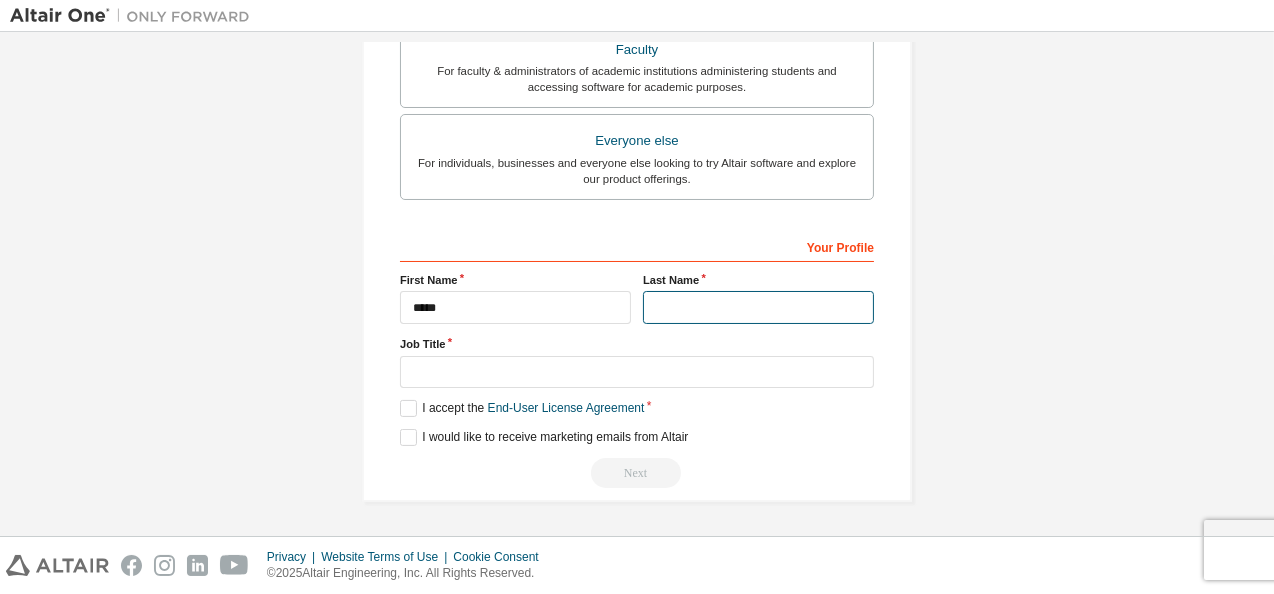 click at bounding box center [758, 307] 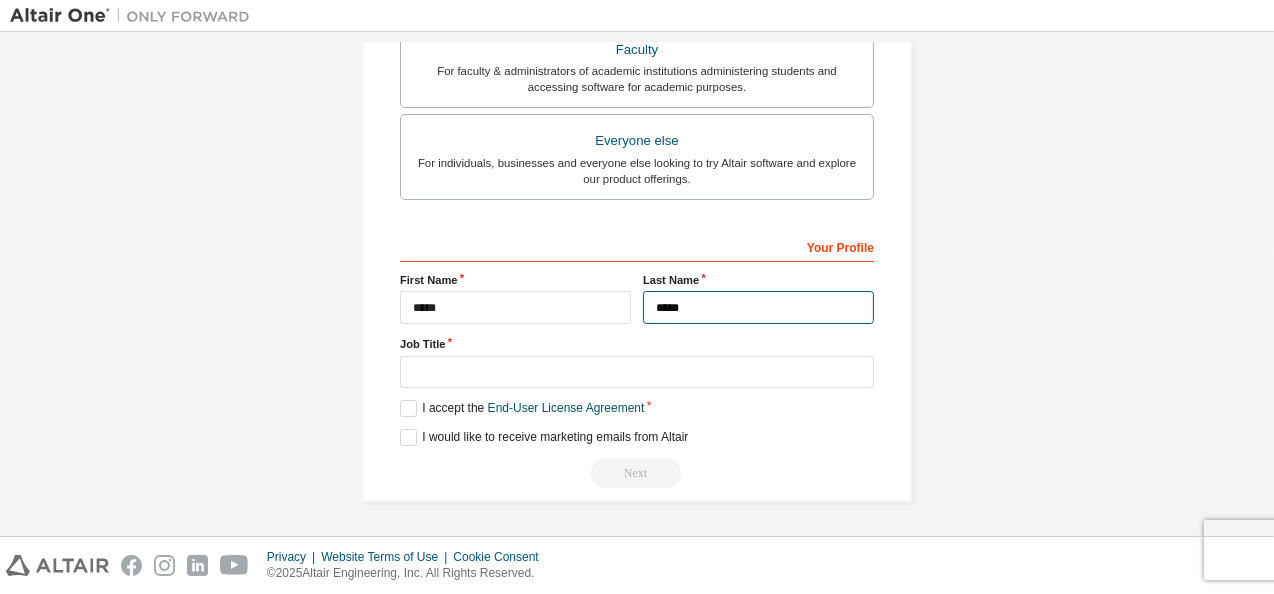 type on "*****" 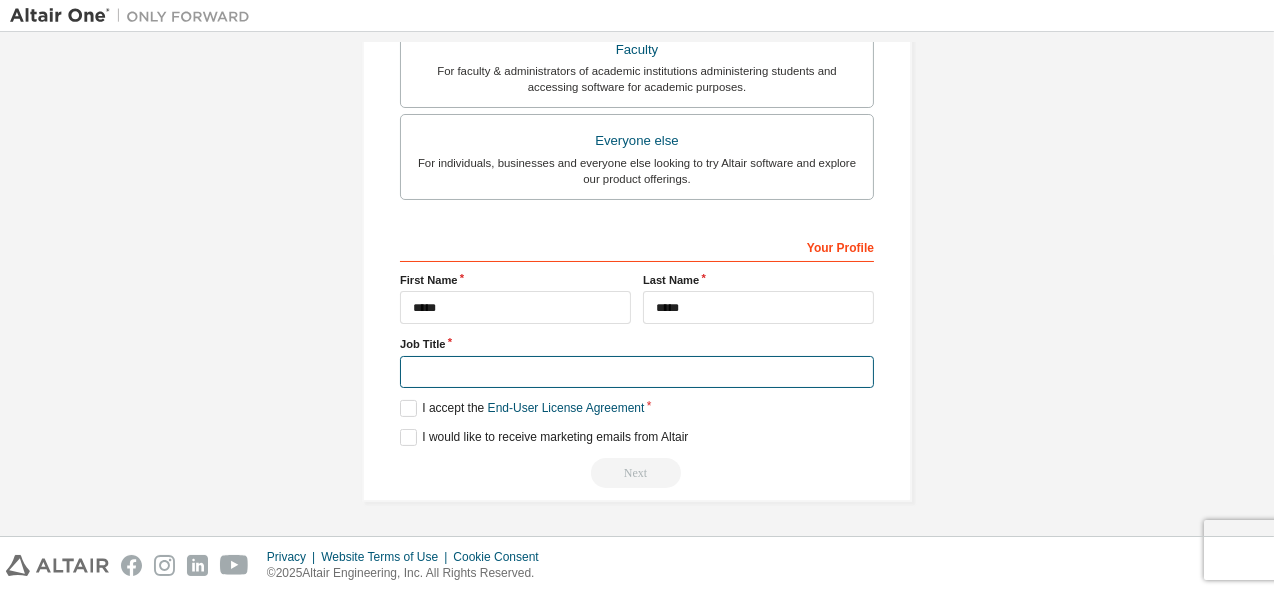 click at bounding box center (637, 372) 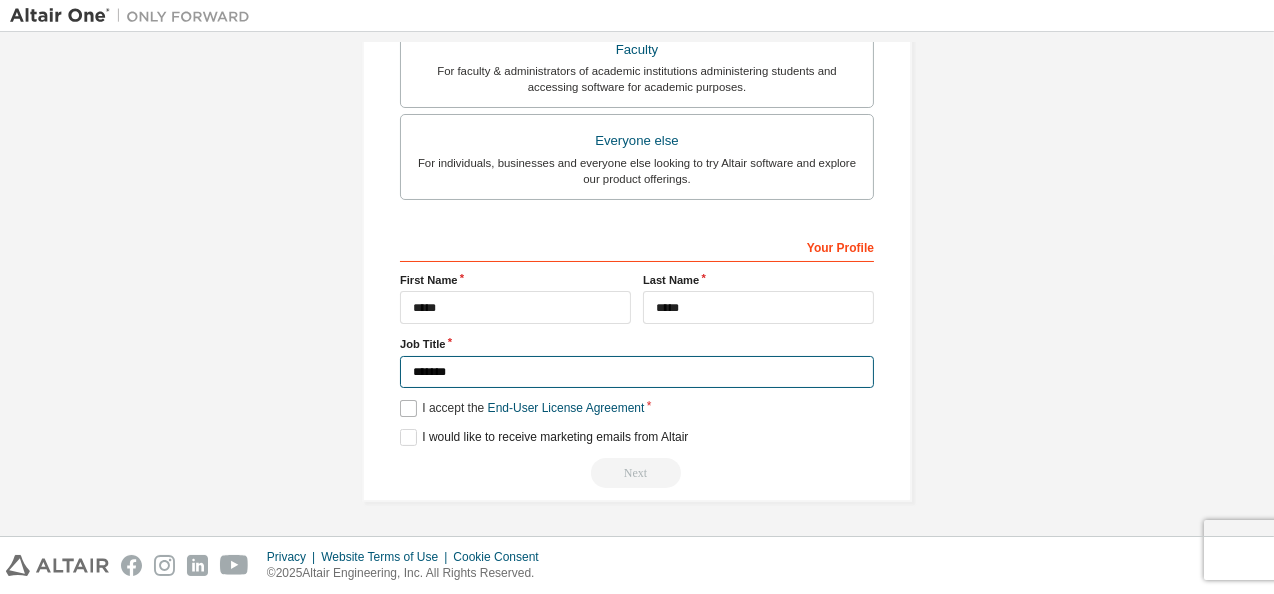 type on "*******" 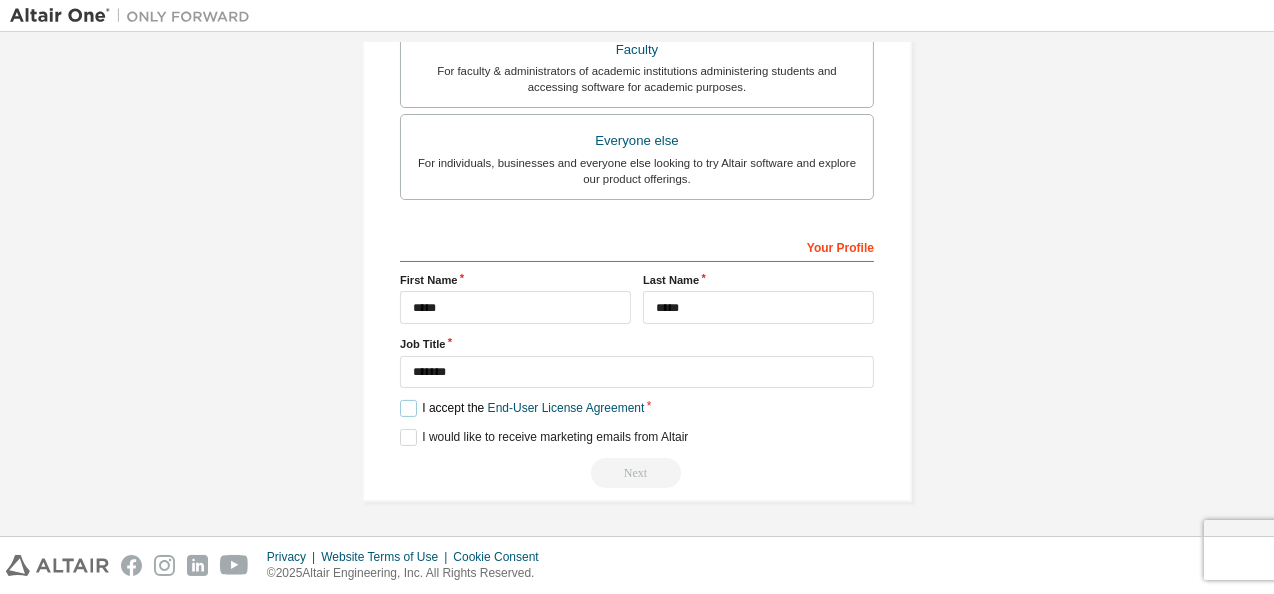click on "I accept the    End-User License Agreement" at bounding box center [522, 408] 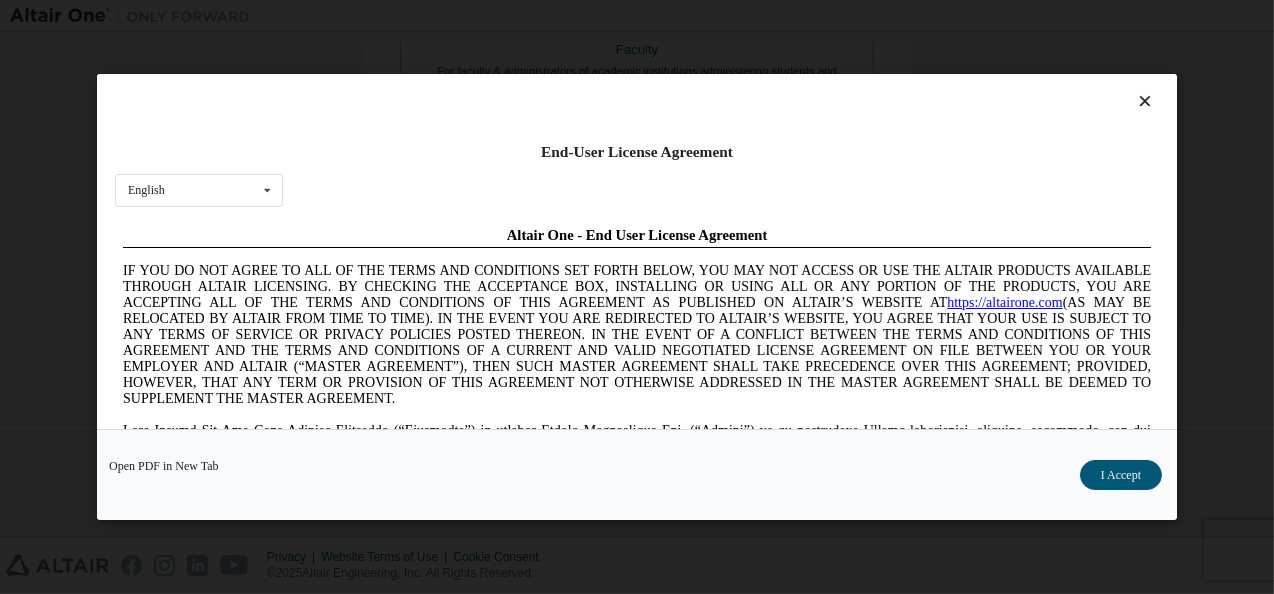 scroll, scrollTop: 0, scrollLeft: 0, axis: both 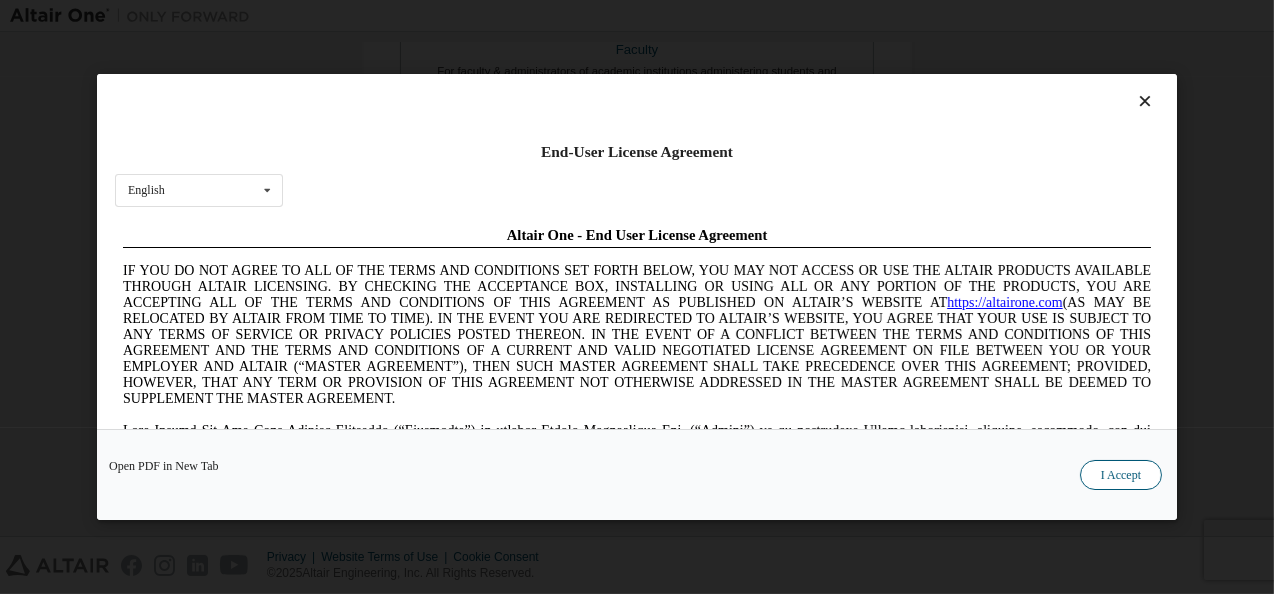 click on "I Accept" at bounding box center [1121, 475] 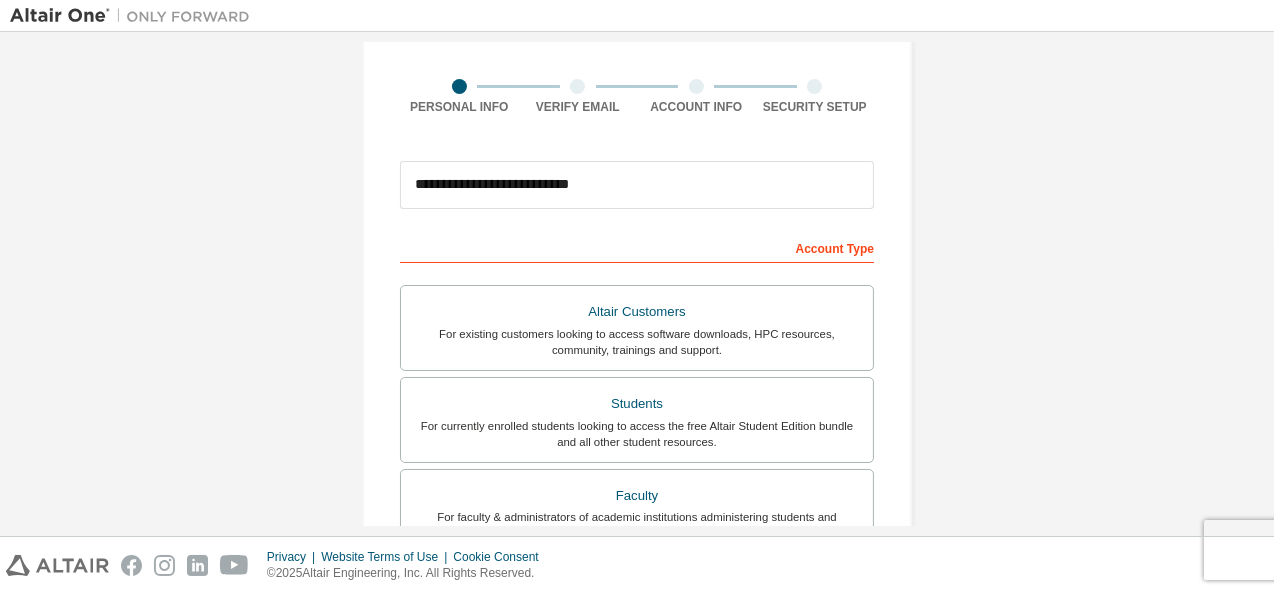 scroll, scrollTop: 127, scrollLeft: 0, axis: vertical 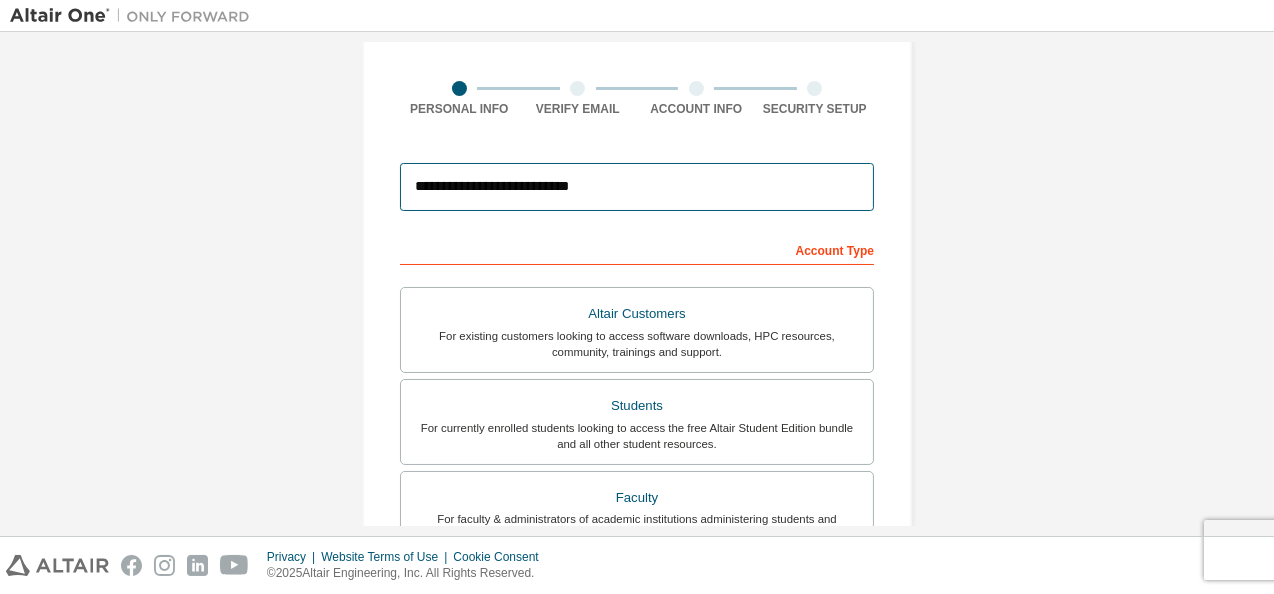 click on "**********" at bounding box center (637, 187) 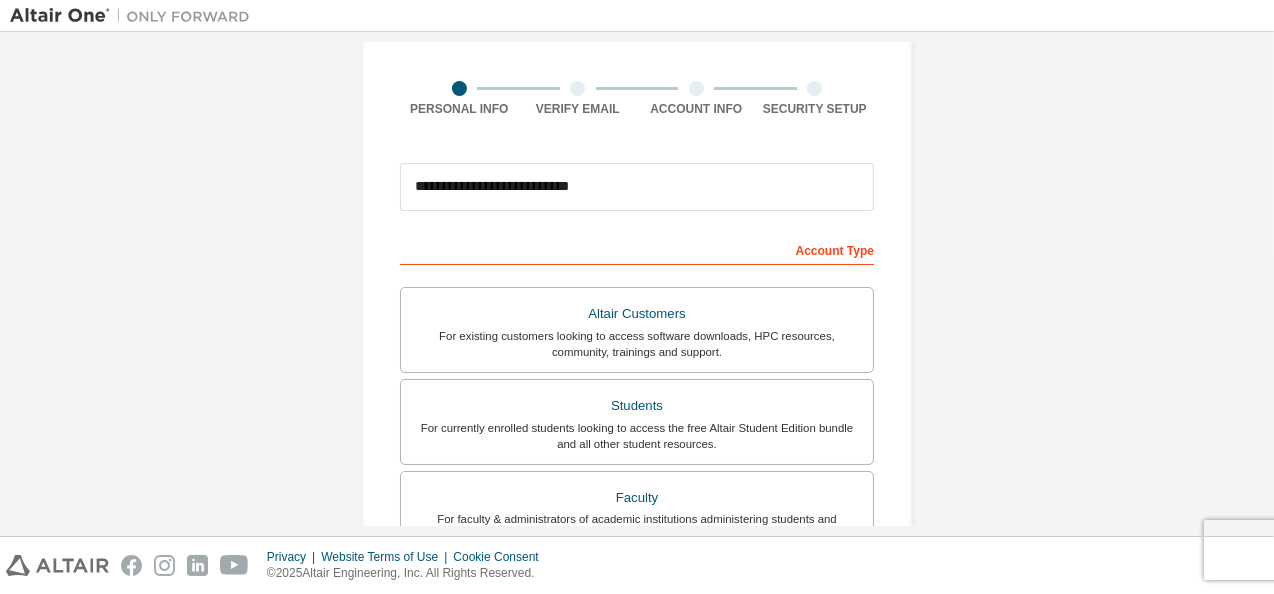 click on "Account Type" at bounding box center [637, 249] 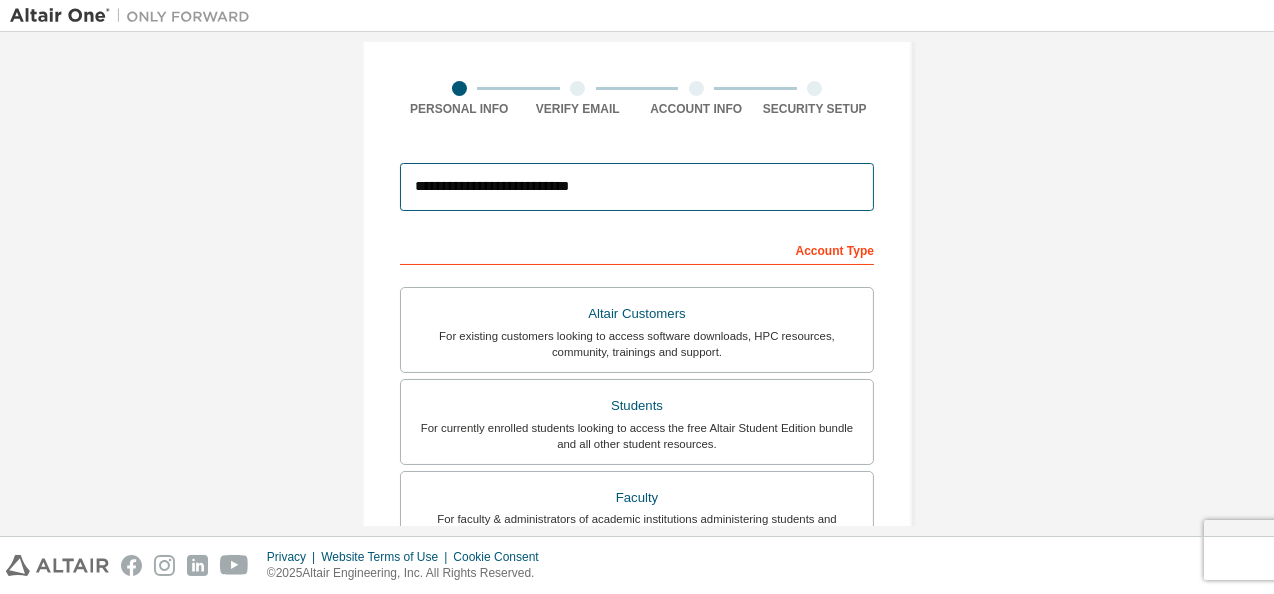 click on "**********" at bounding box center (637, 187) 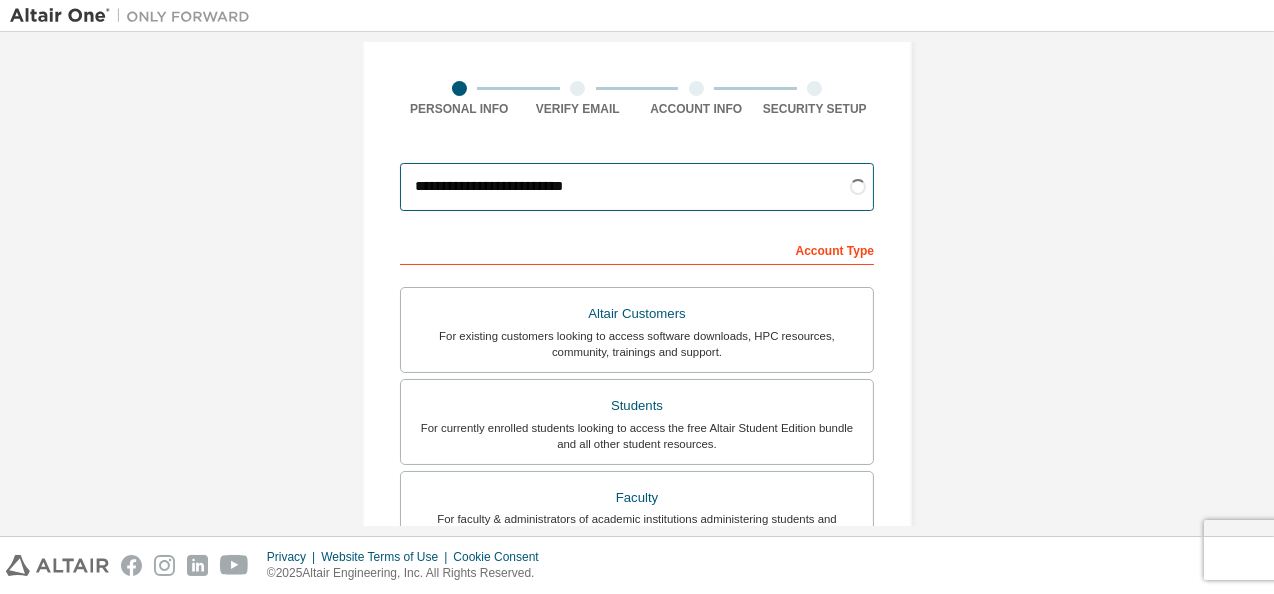 type on "**********" 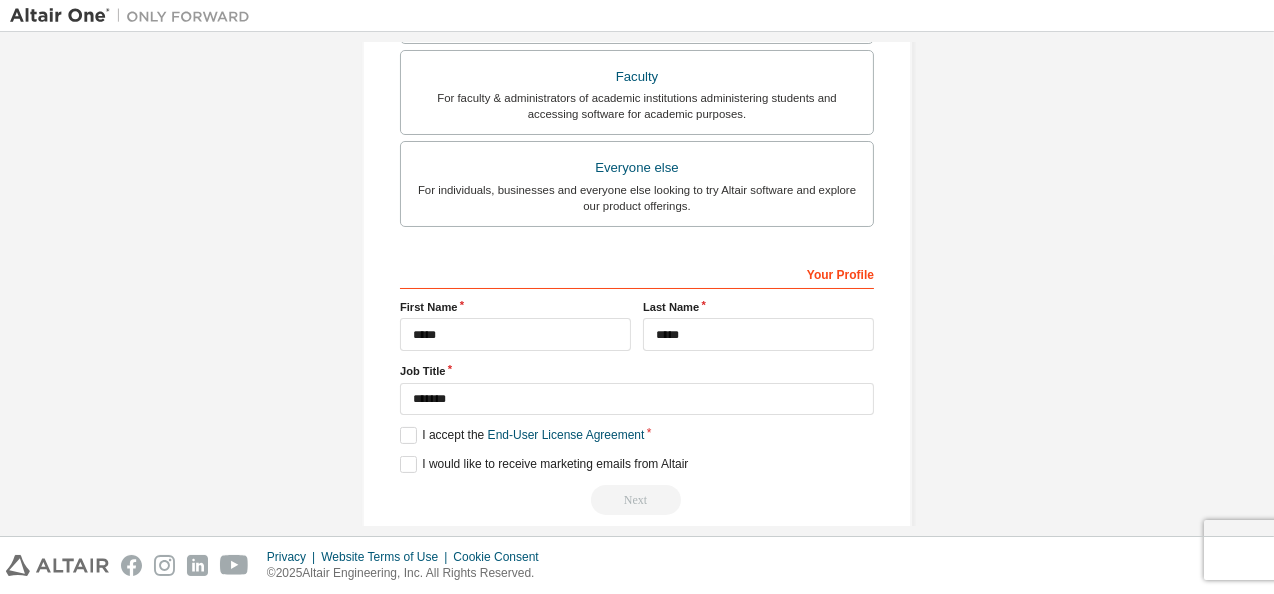 scroll, scrollTop: 549, scrollLeft: 0, axis: vertical 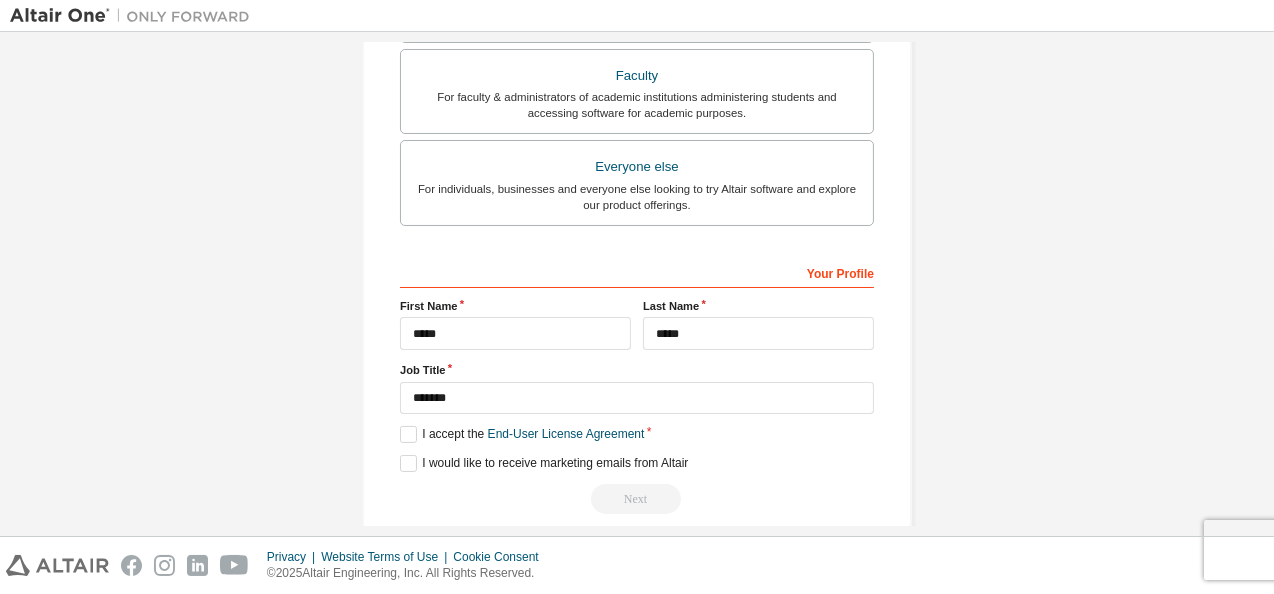 click on "Next" at bounding box center [637, 499] 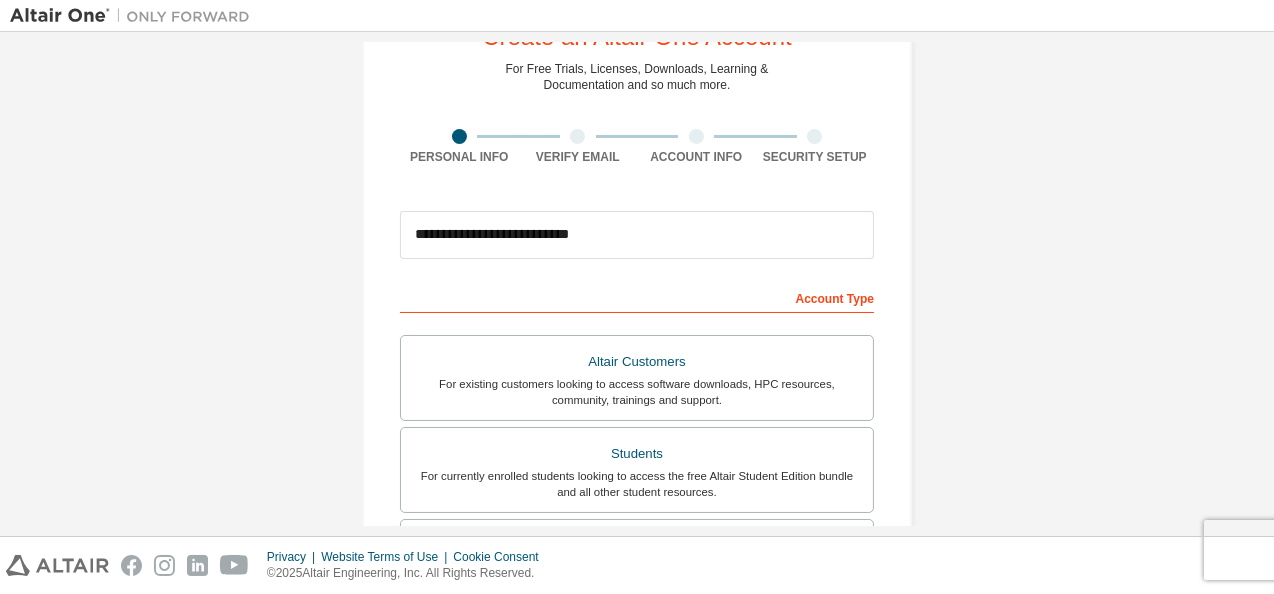 scroll, scrollTop: 70, scrollLeft: 0, axis: vertical 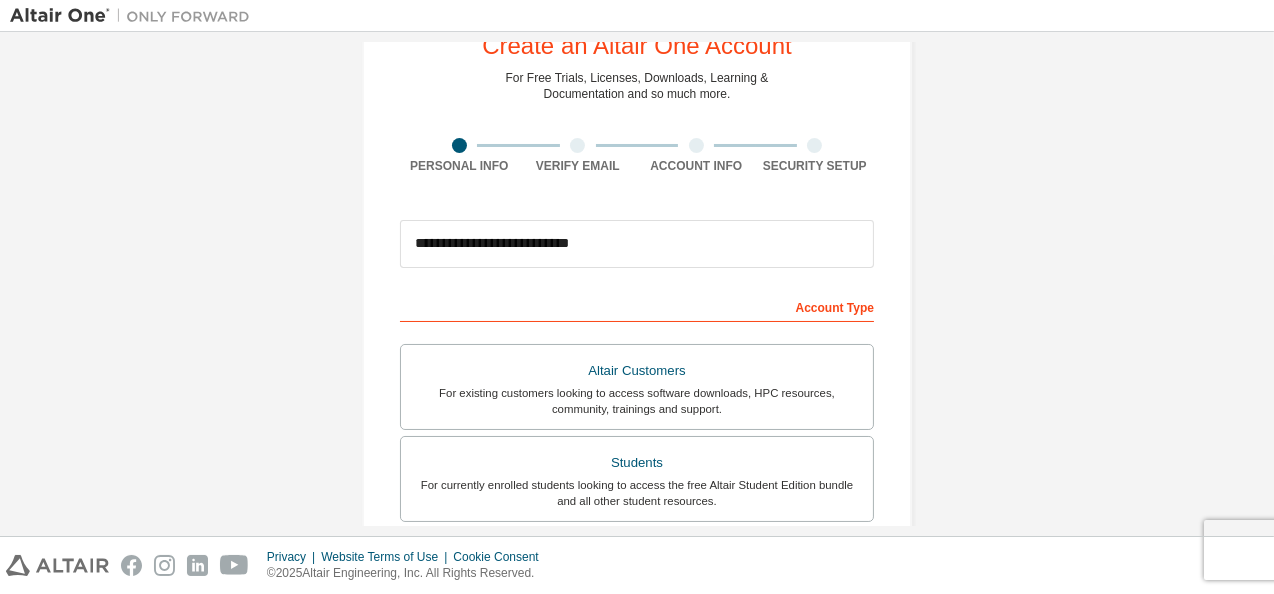 click at bounding box center [577, 145] 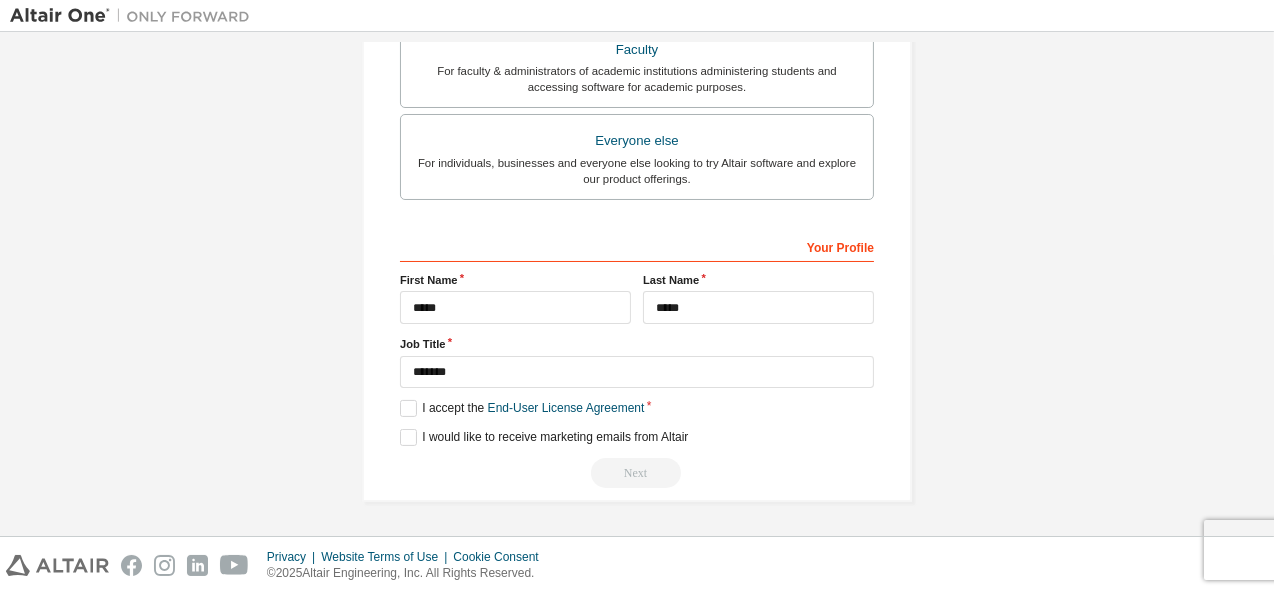 scroll, scrollTop: 574, scrollLeft: 0, axis: vertical 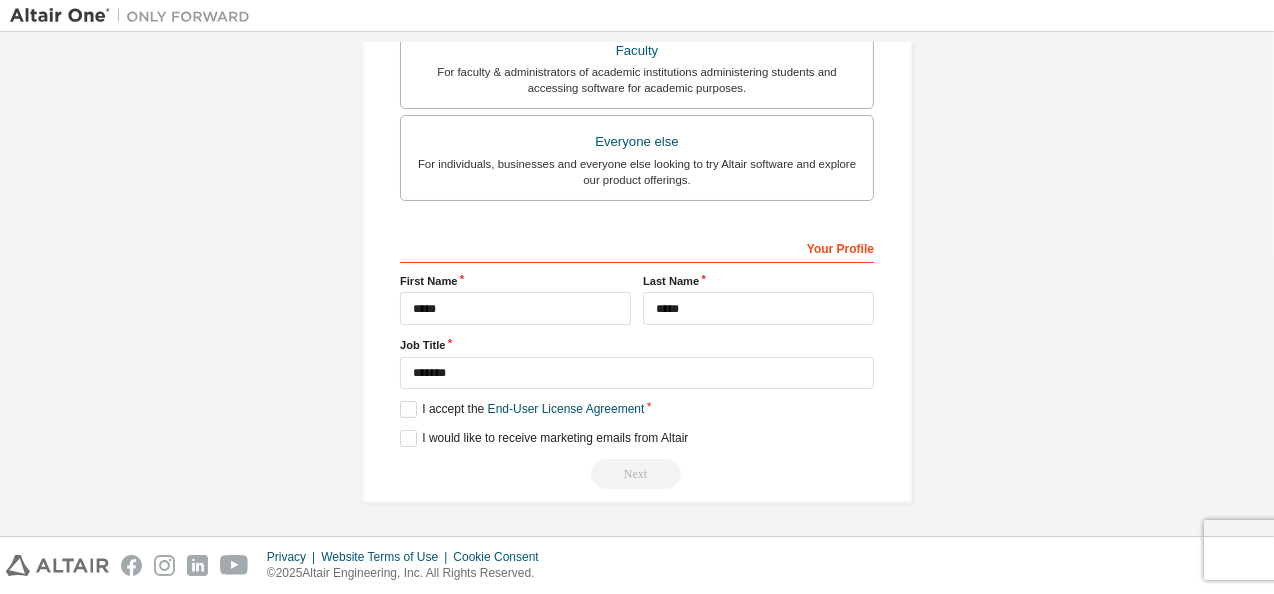 click on "Next" at bounding box center (637, 474) 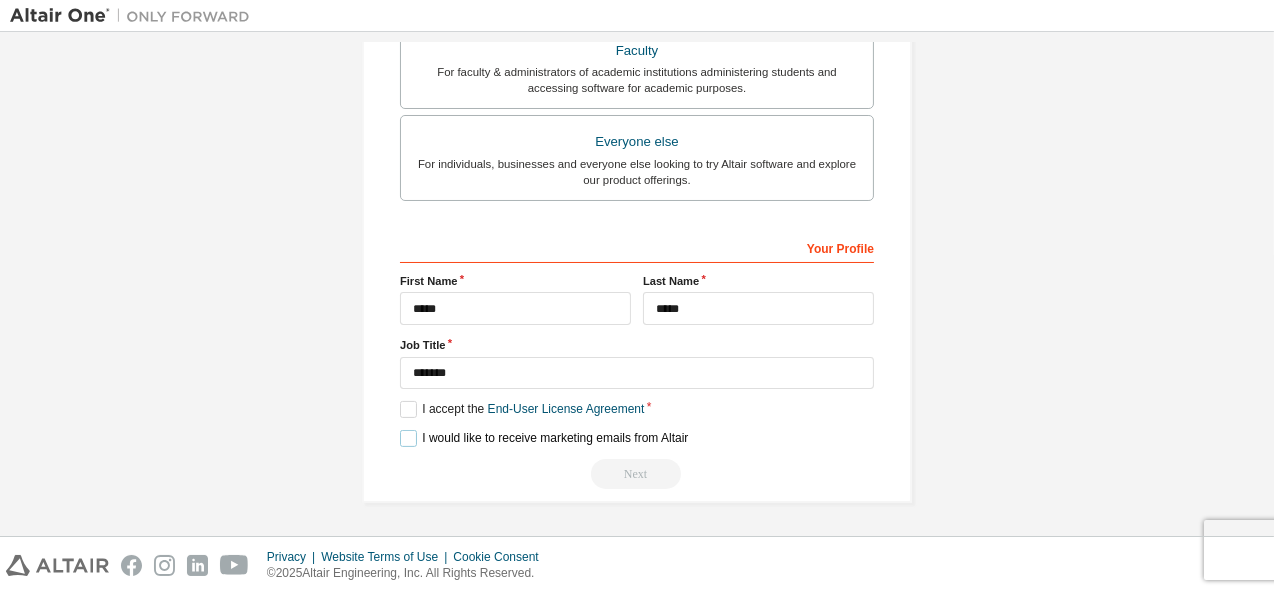 click on "I would like to receive marketing emails from Altair" at bounding box center (544, 438) 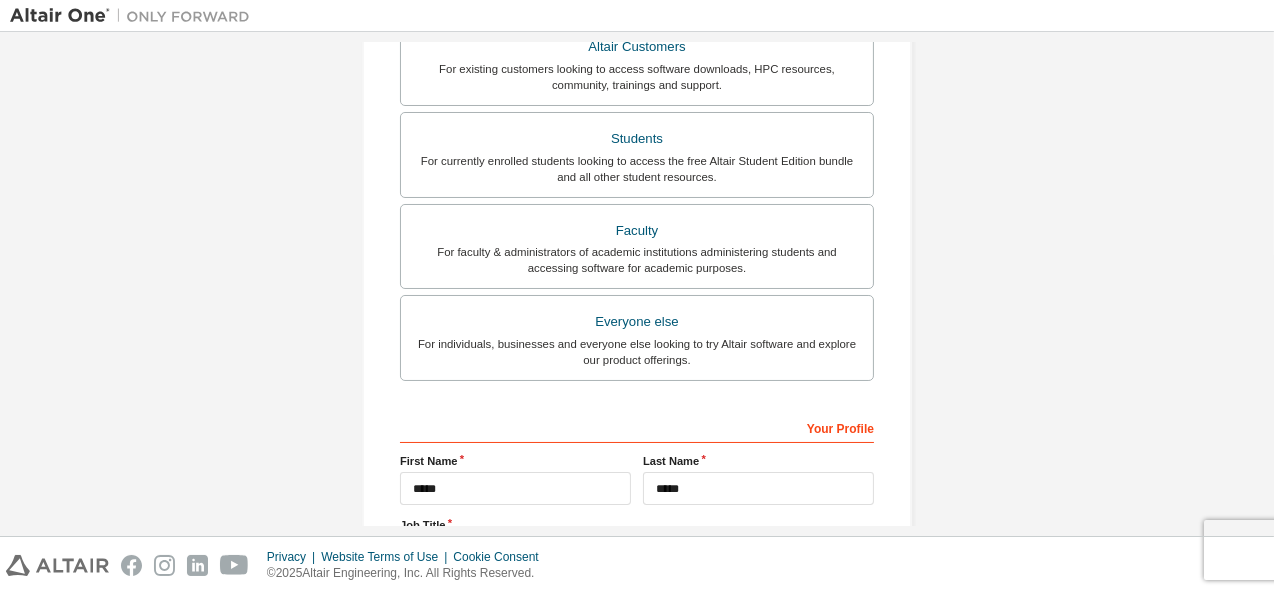 scroll, scrollTop: 393, scrollLeft: 0, axis: vertical 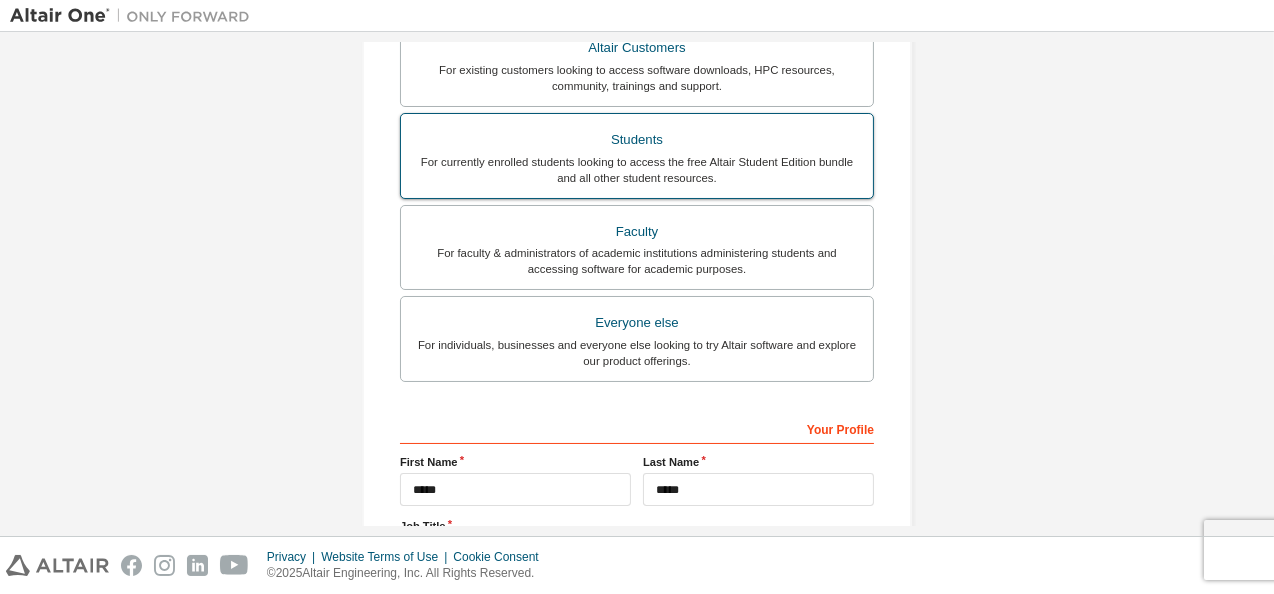 click on "For currently enrolled students looking to access the free Altair Student Edition bundle and all other student resources." at bounding box center [637, 170] 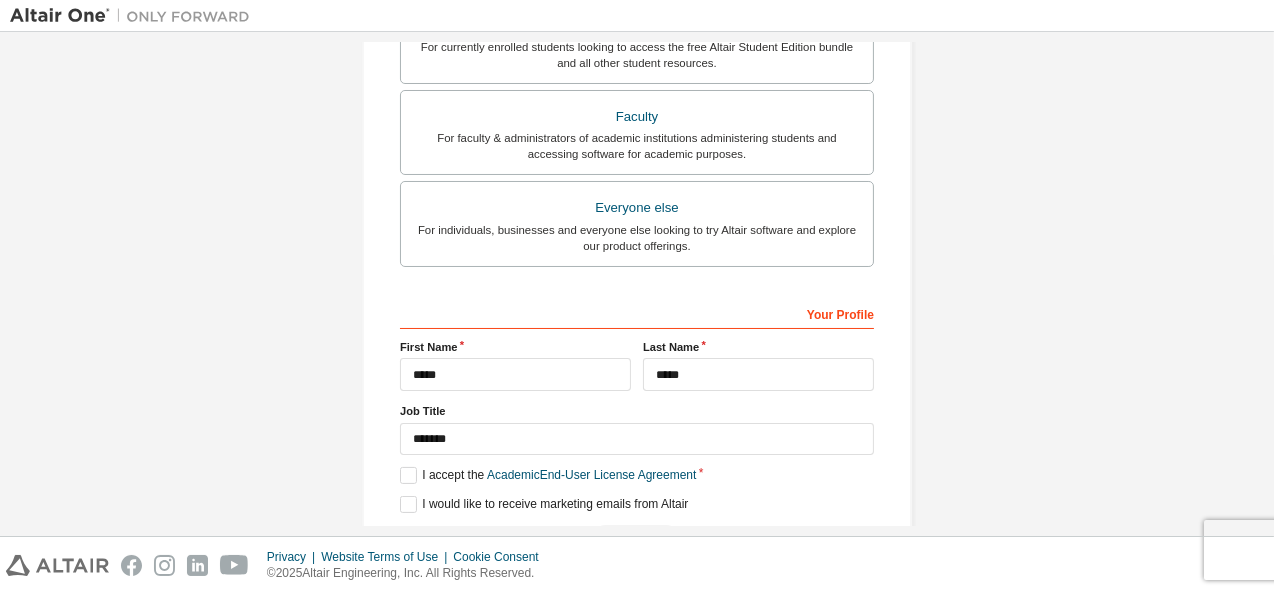 scroll, scrollTop: 575, scrollLeft: 0, axis: vertical 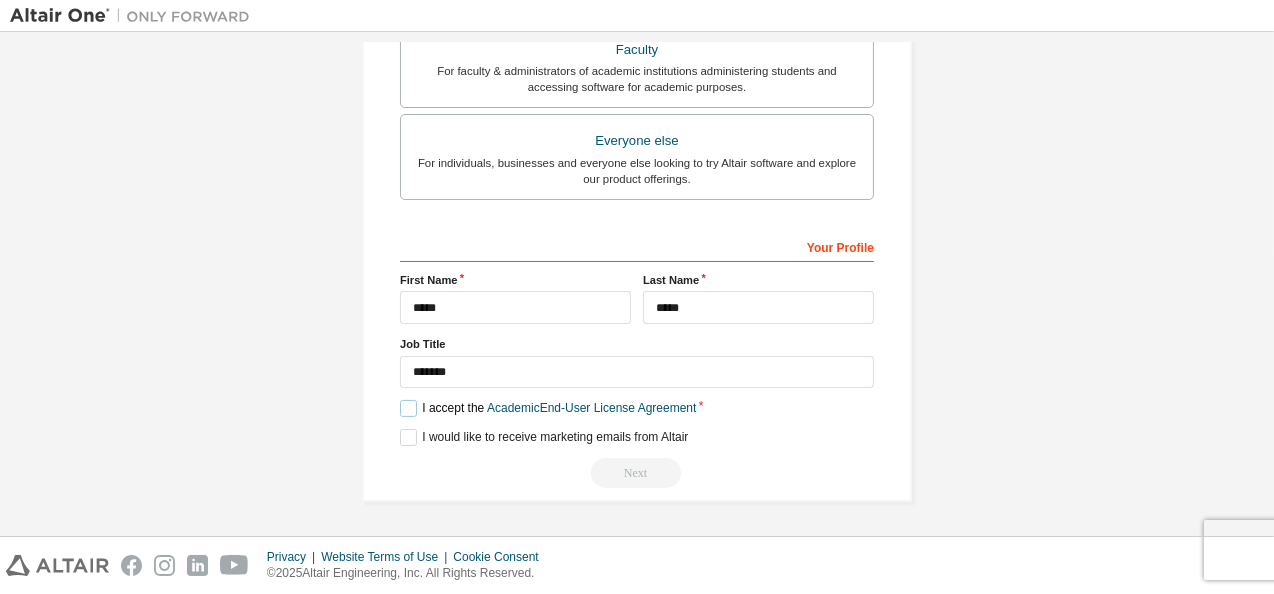 click on "I accept the   Academic   End-User License Agreement" at bounding box center [548, 408] 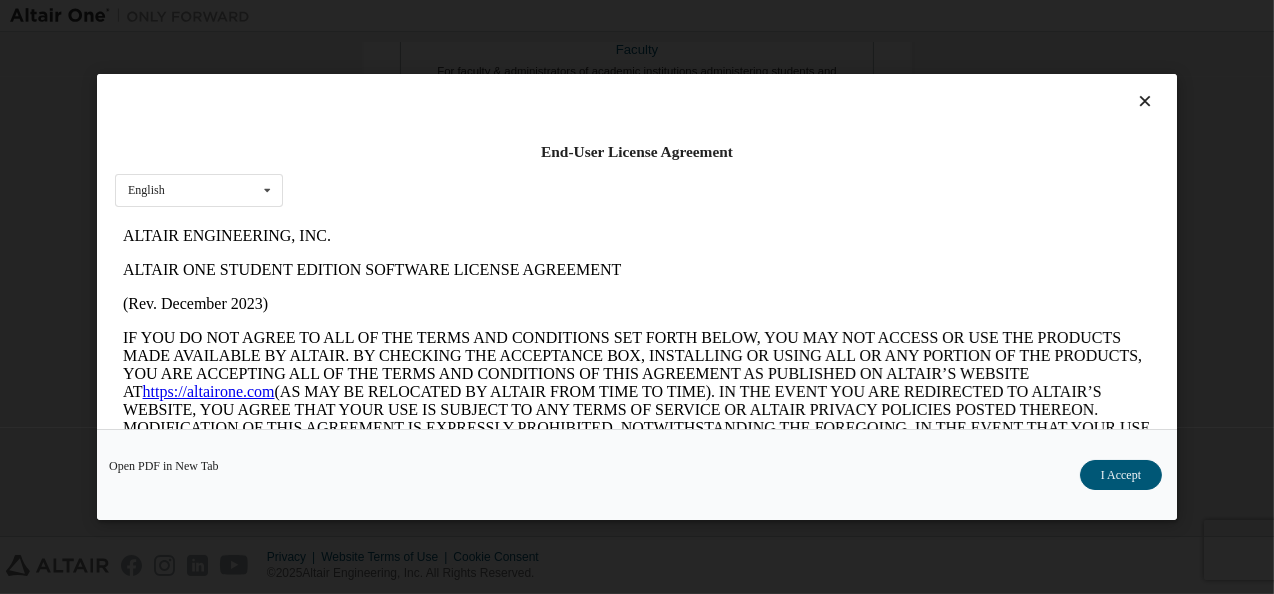 scroll, scrollTop: 0, scrollLeft: 0, axis: both 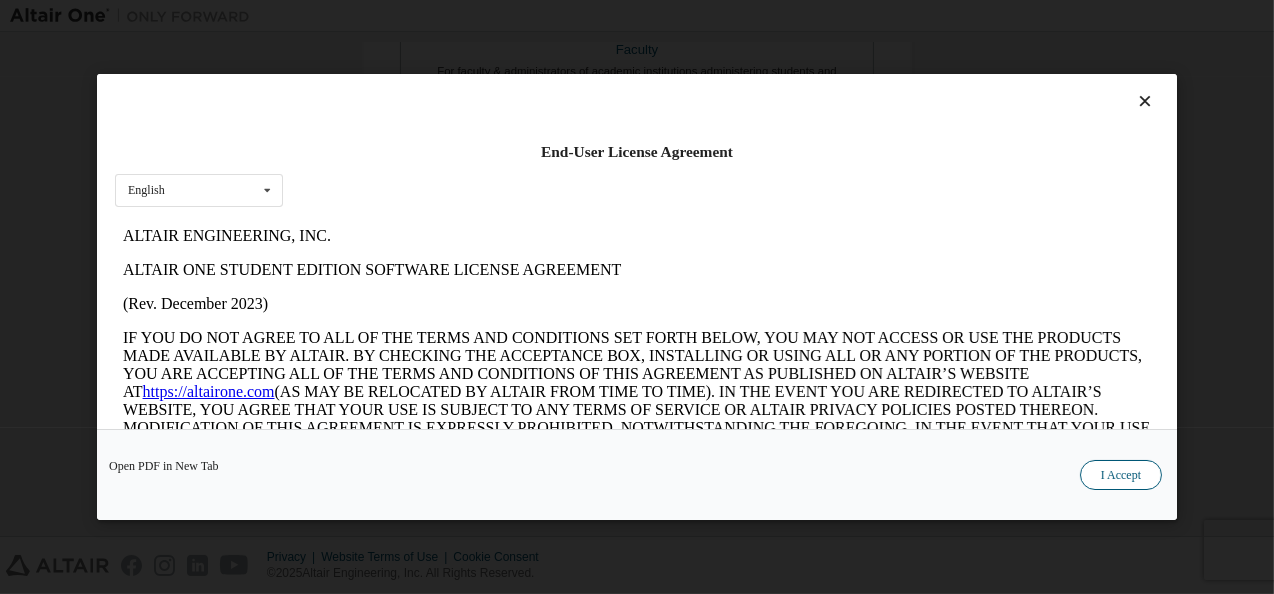 click on "I Accept" at bounding box center [1121, 475] 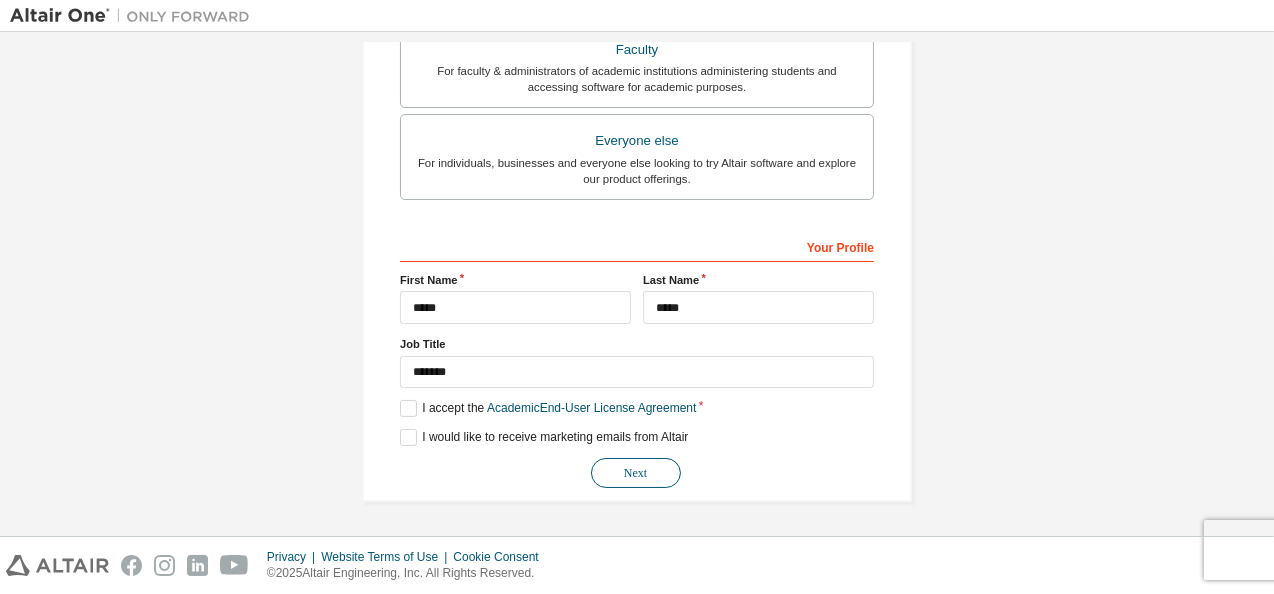 click on "Next" at bounding box center (636, 473) 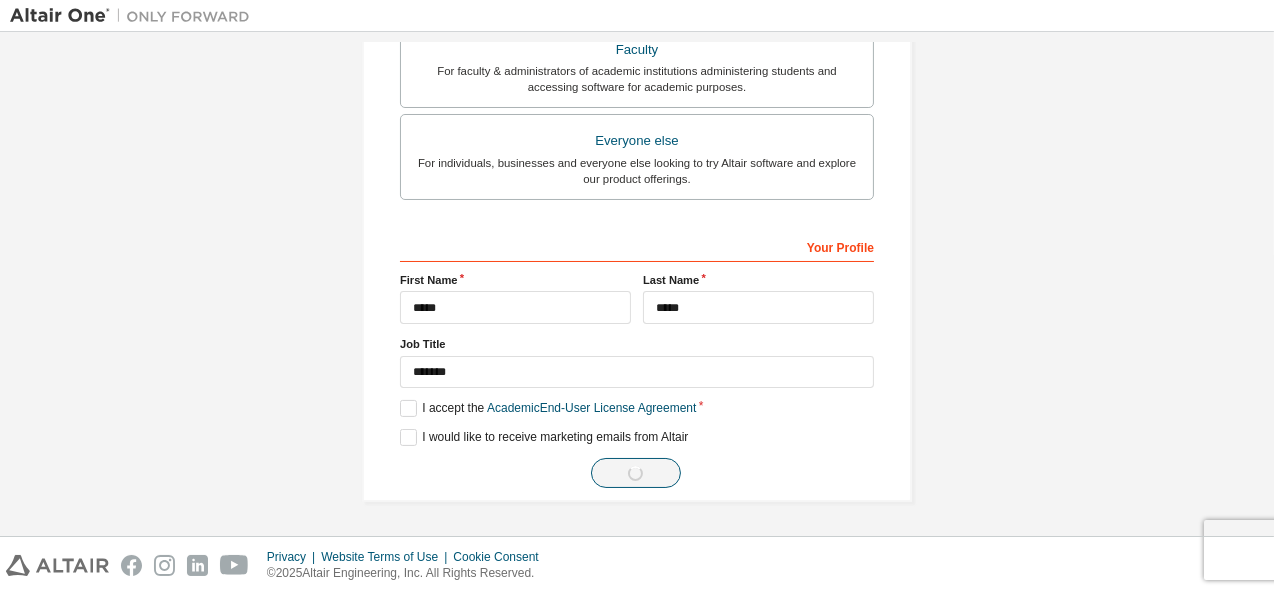 scroll, scrollTop: 0, scrollLeft: 0, axis: both 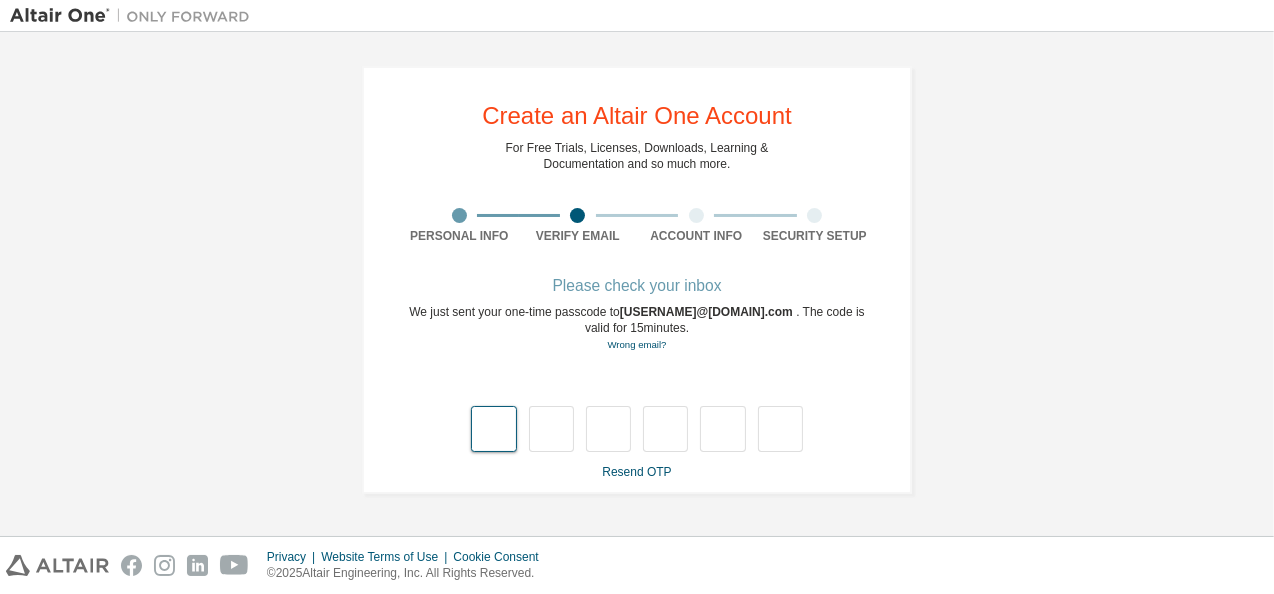 type on "*" 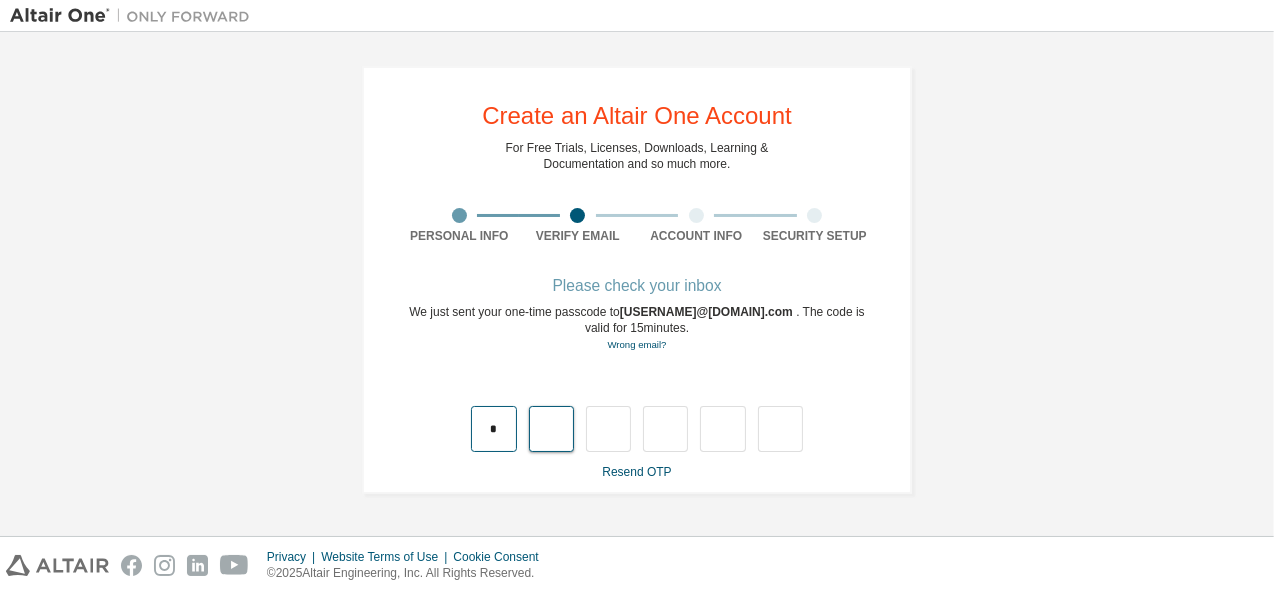 type on "*" 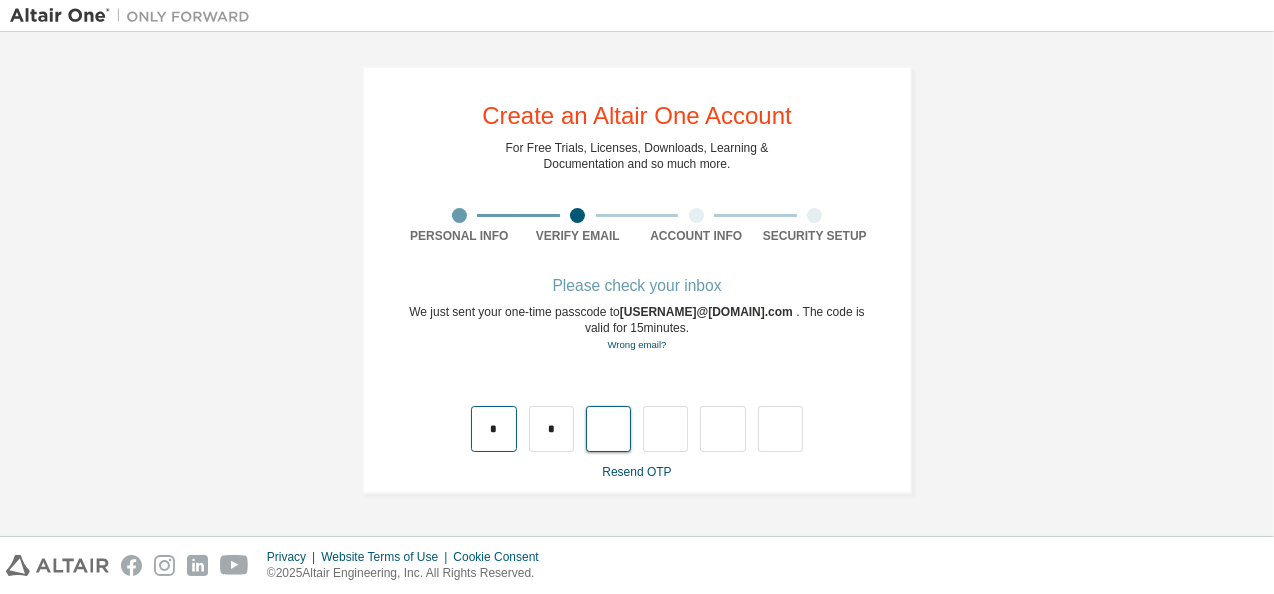 type on "*" 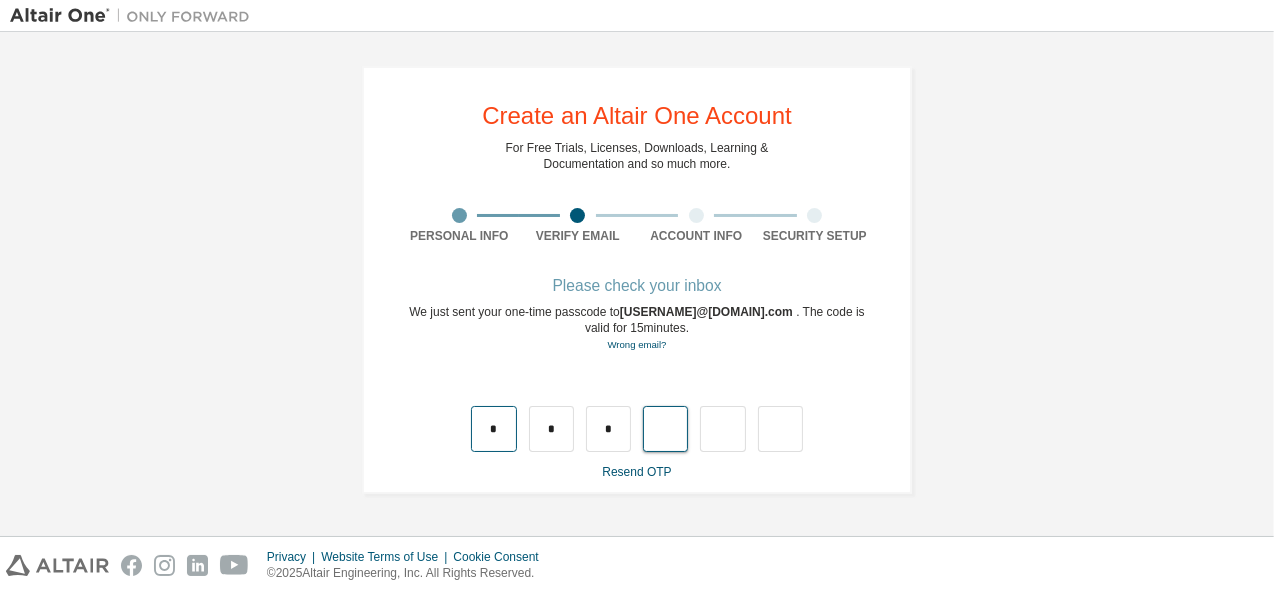 type on "*" 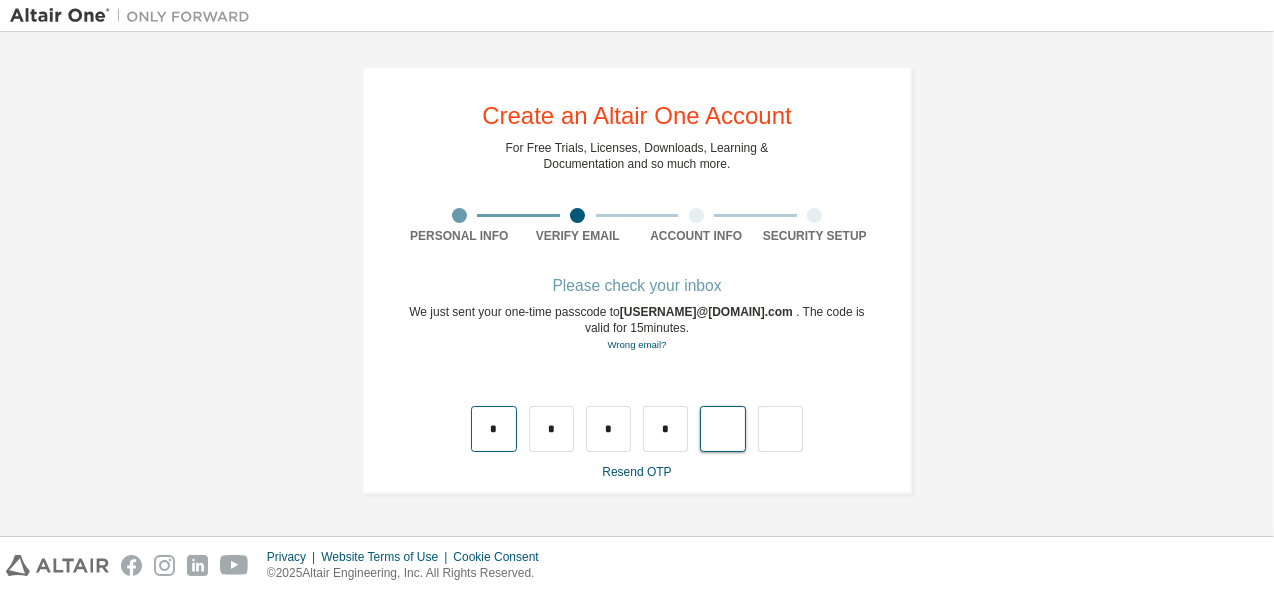type on "*" 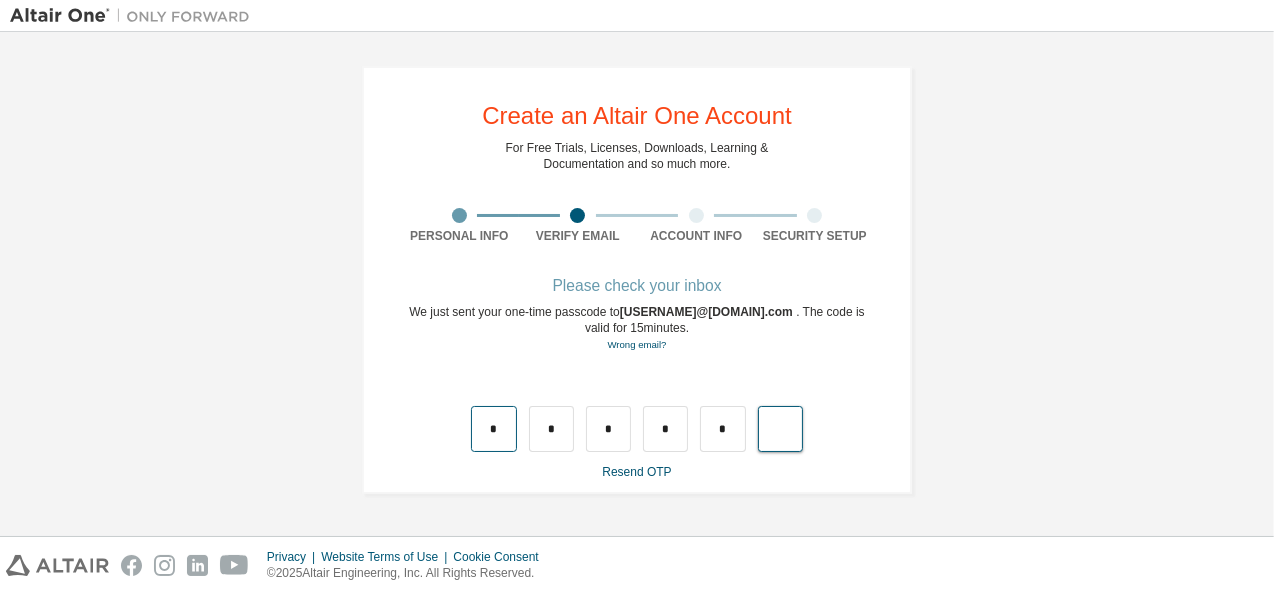 type on "*" 